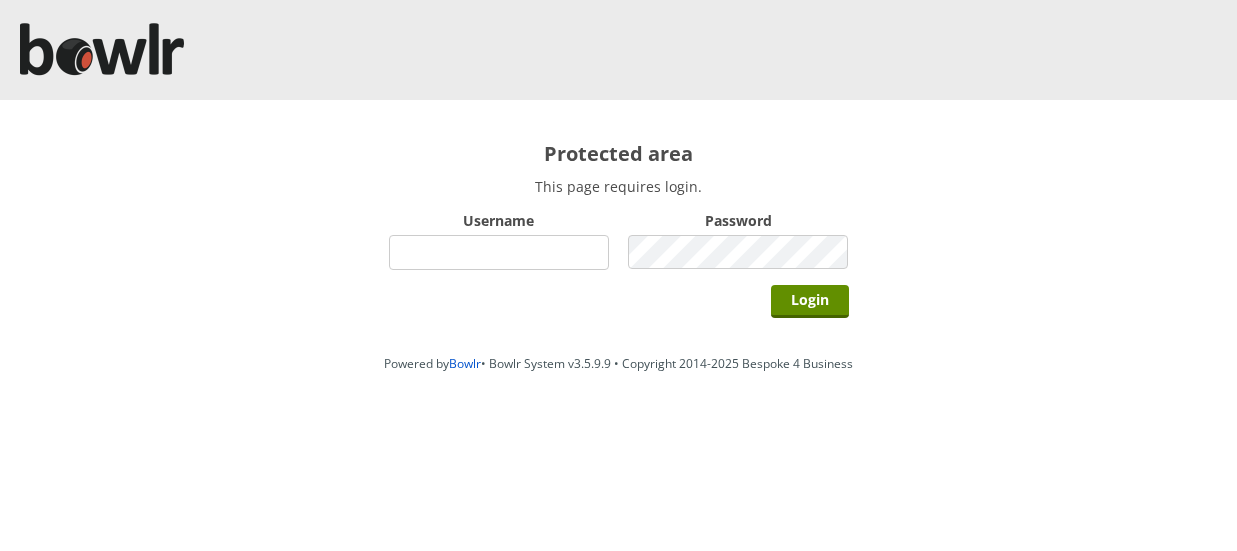 scroll, scrollTop: 0, scrollLeft: 0, axis: both 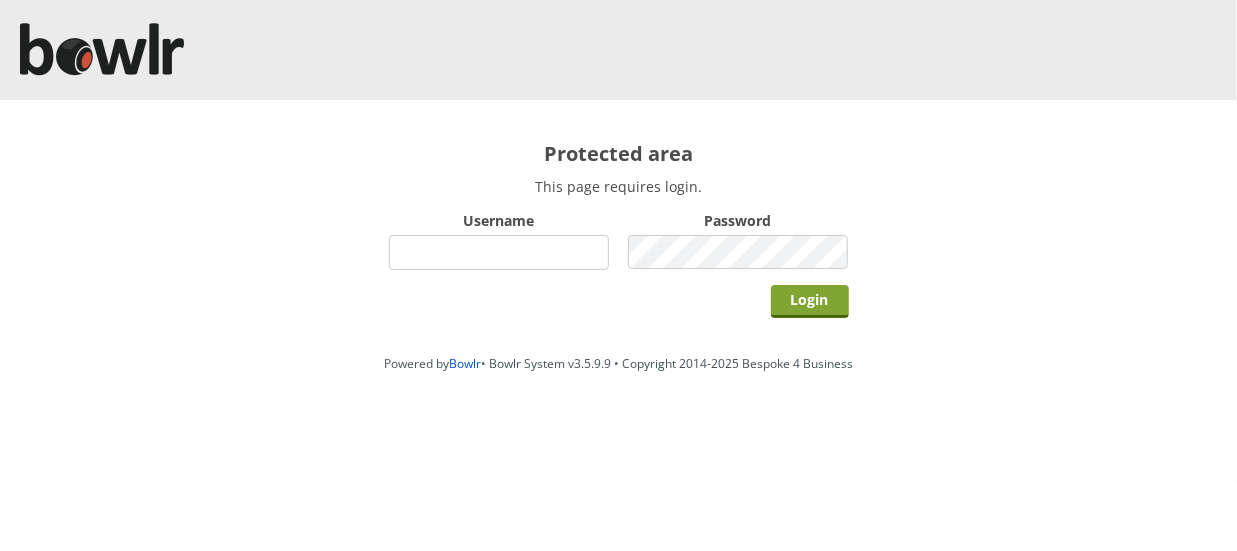 type on "hornseaindoorbowlsclub" 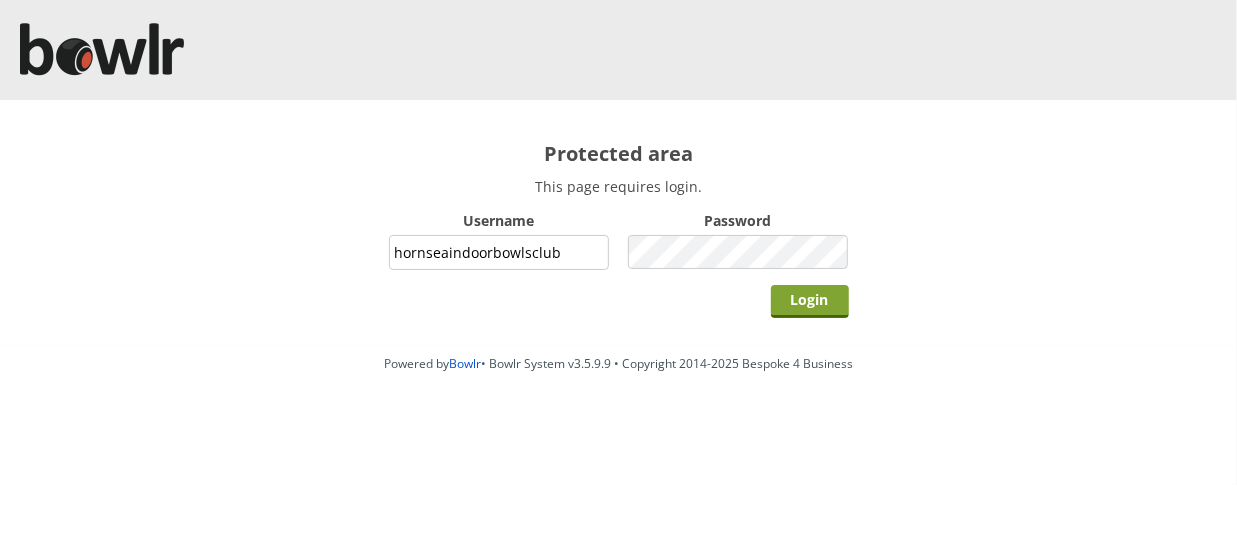 click on "Login" at bounding box center (810, 301) 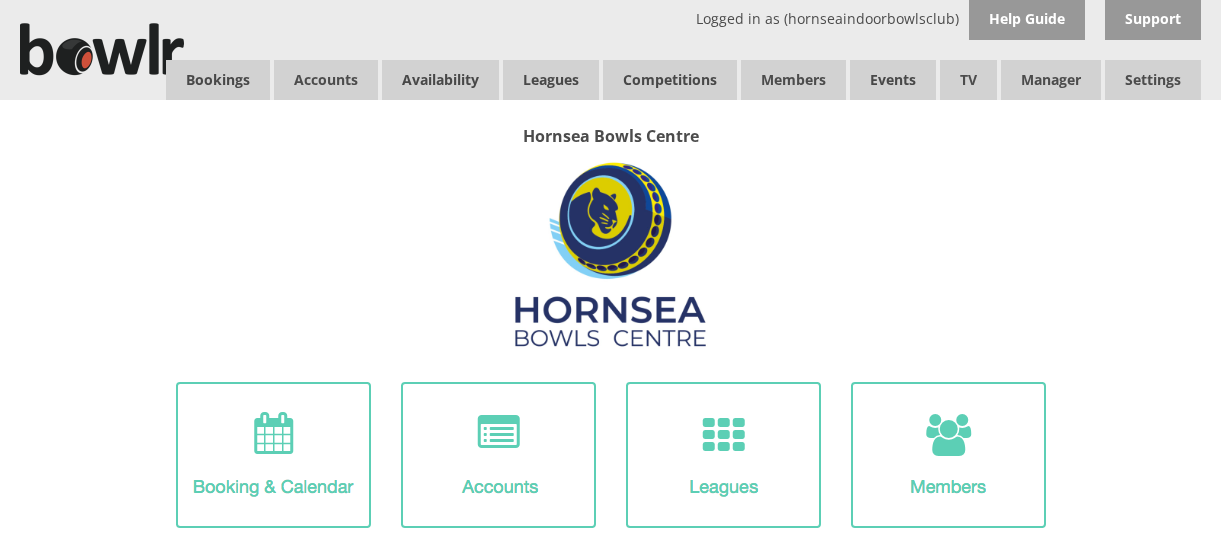 scroll, scrollTop: 0, scrollLeft: 0, axis: both 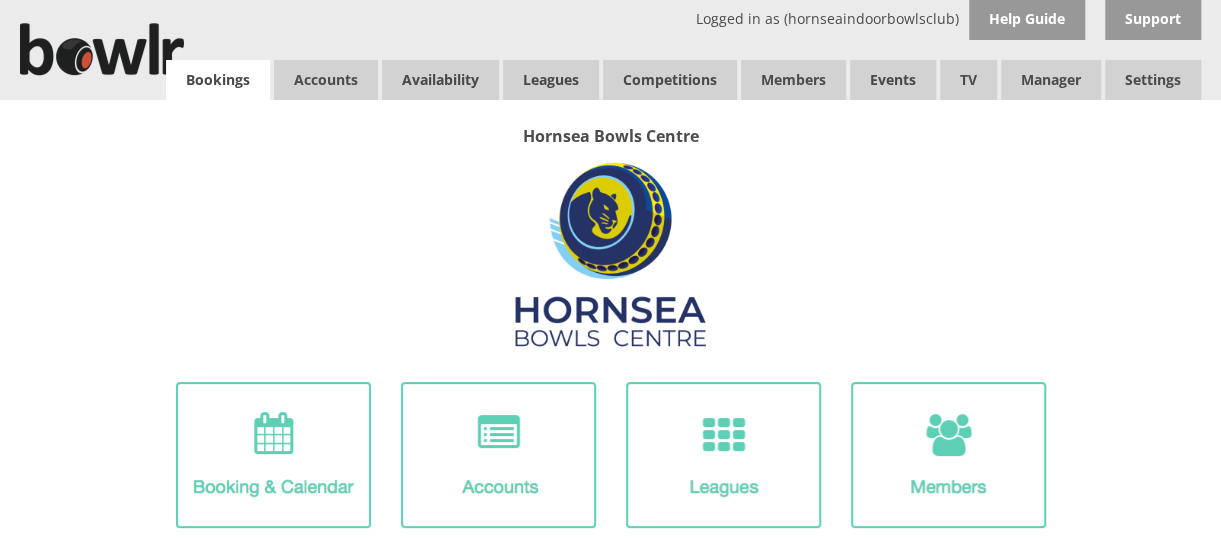 click on "Bookings" at bounding box center (218, 80) 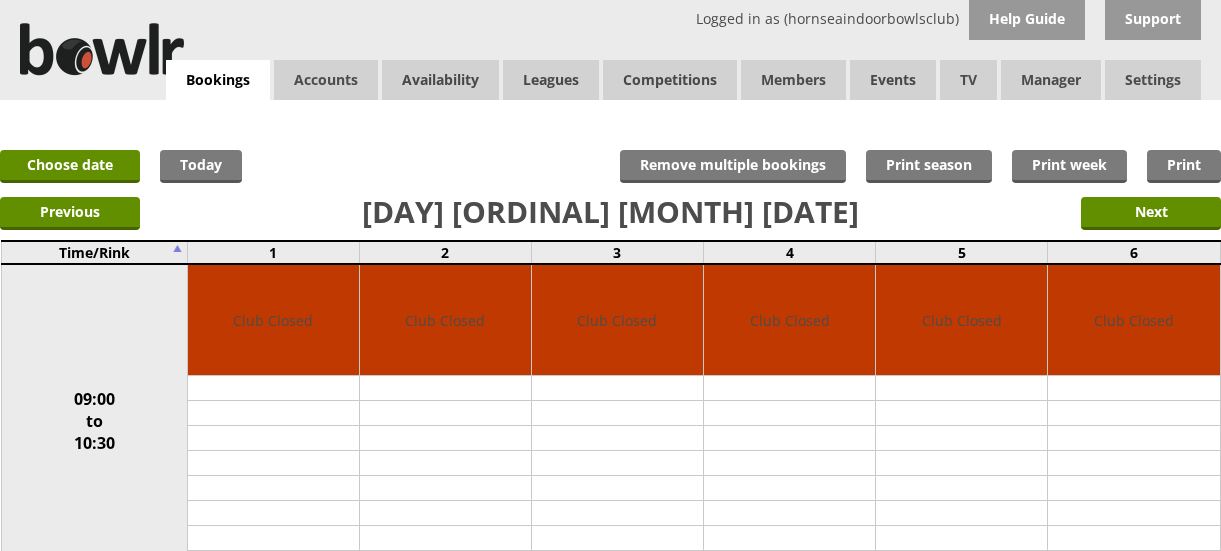 scroll, scrollTop: 0, scrollLeft: 0, axis: both 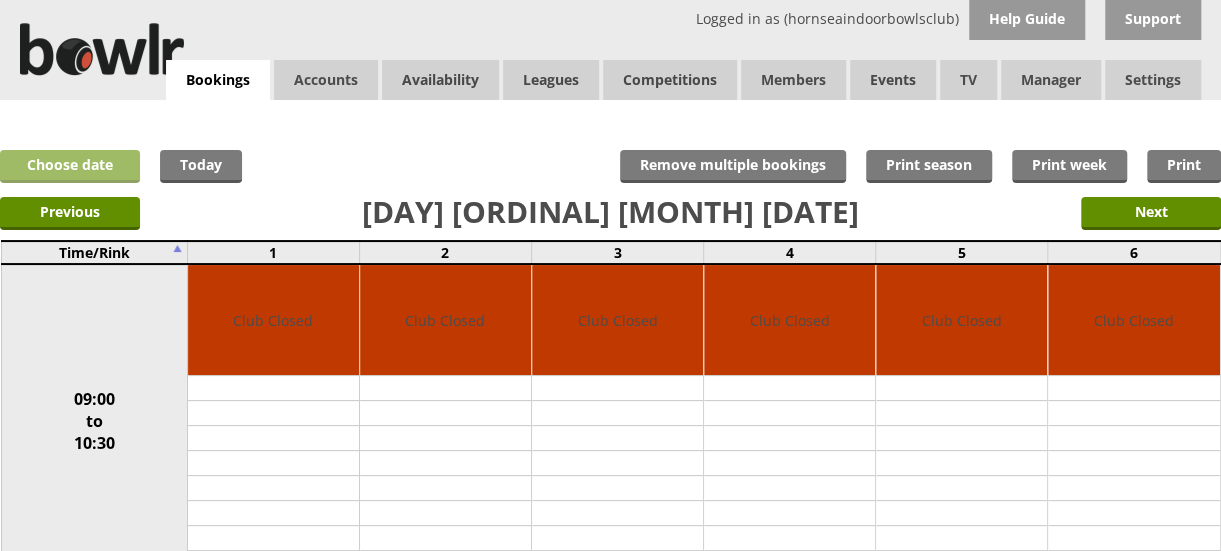 click on "Choose date" at bounding box center [70, 166] 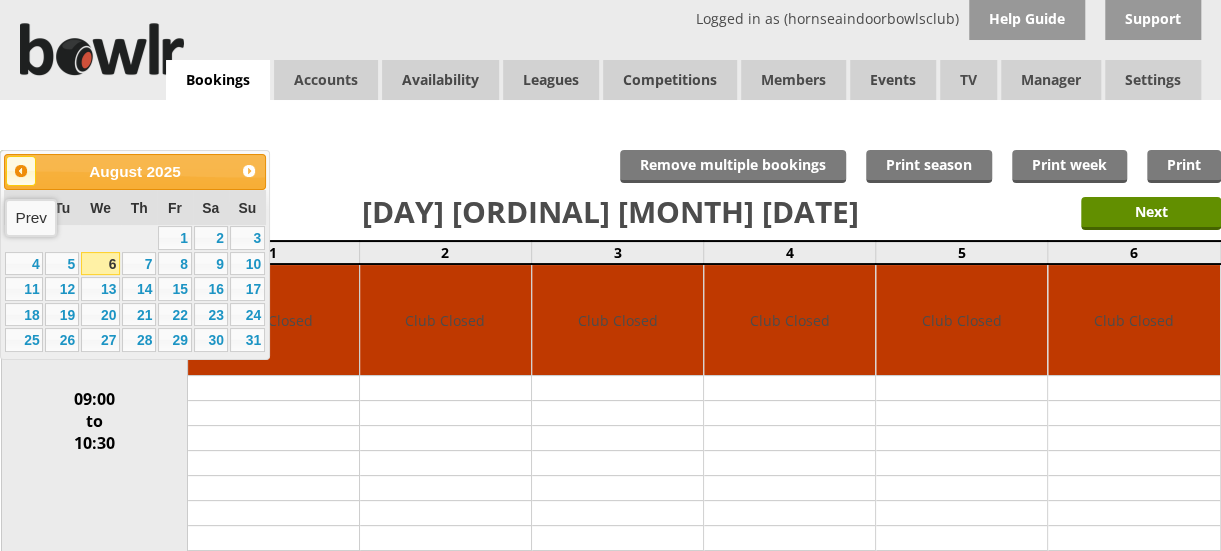click on "Prev" at bounding box center (21, 171) 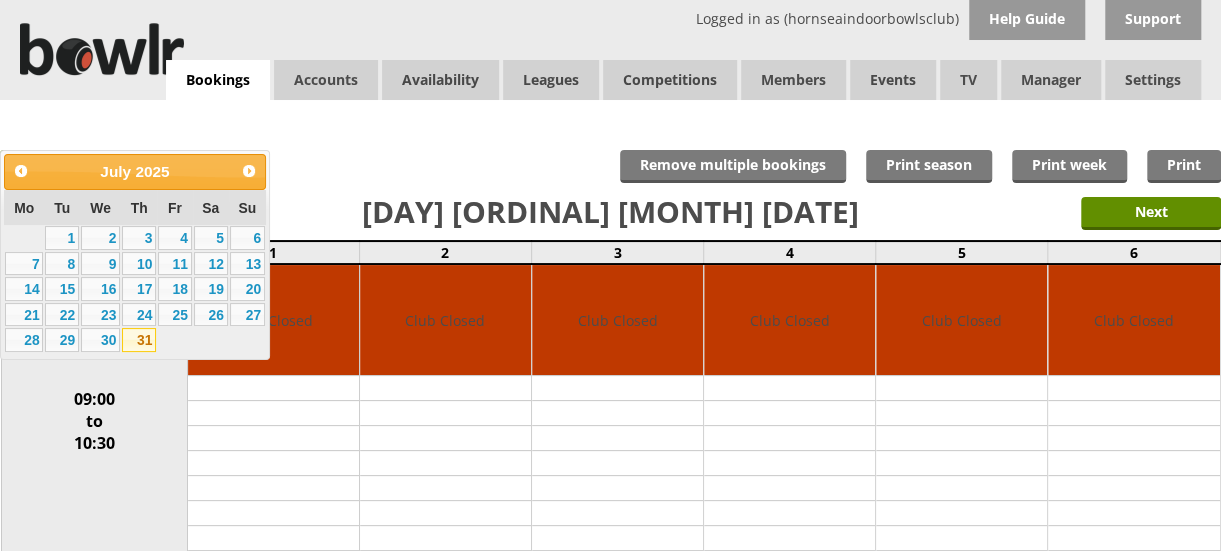 click on "31" at bounding box center [139, 340] 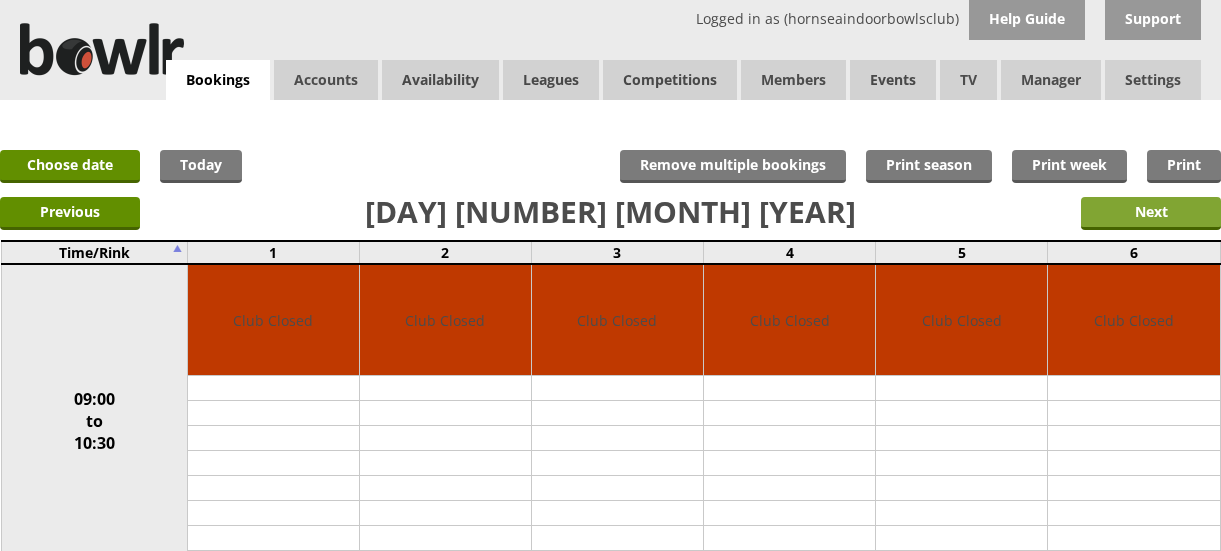 scroll, scrollTop: 0, scrollLeft: 0, axis: both 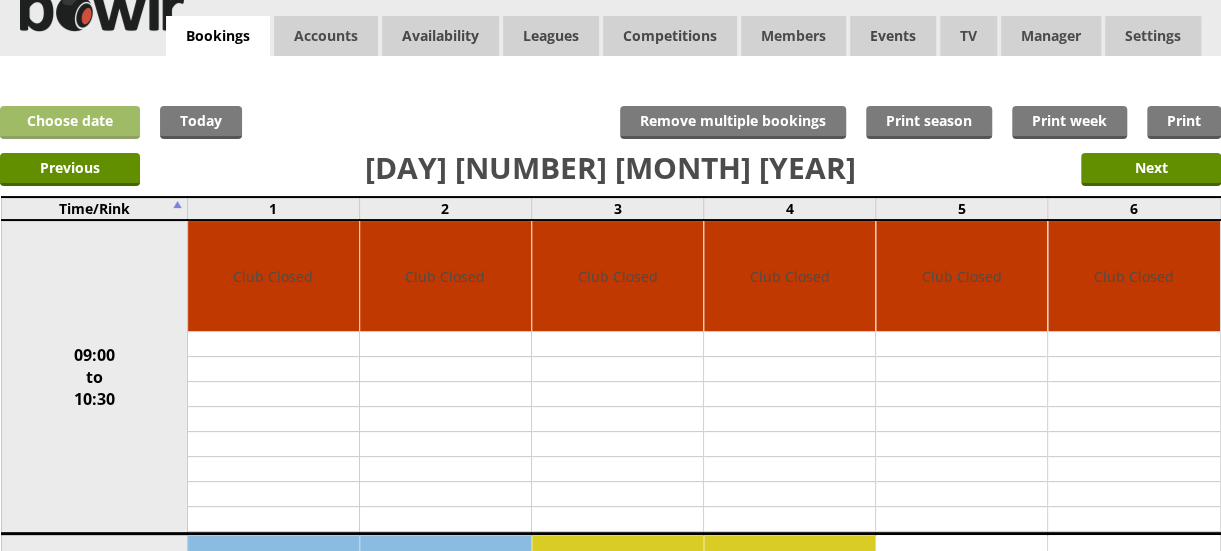 click on "Choose date" at bounding box center [70, 122] 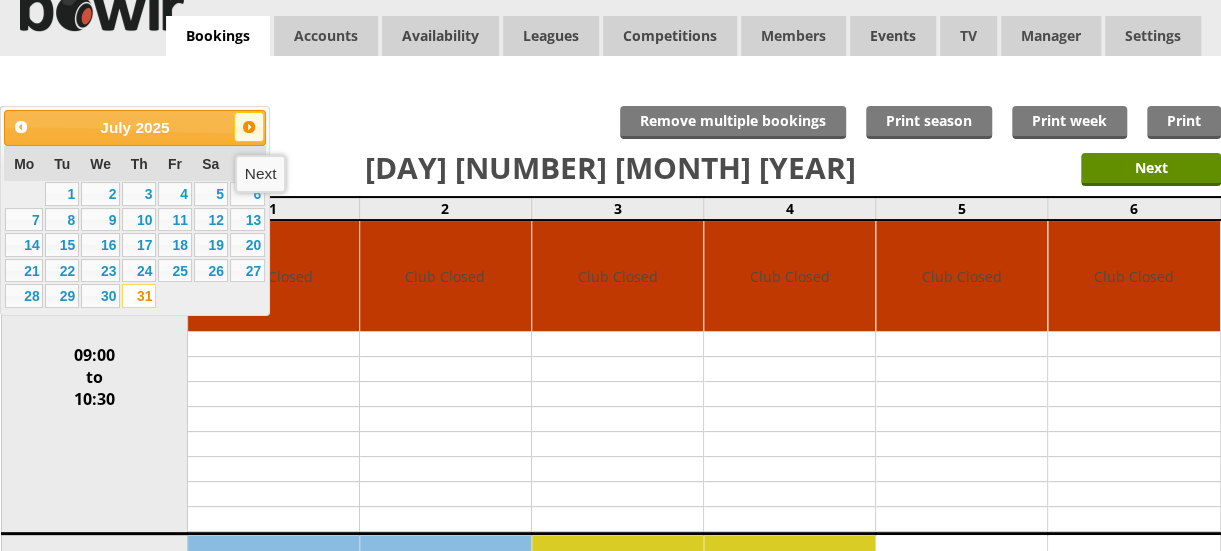 click on "Next" at bounding box center (249, 127) 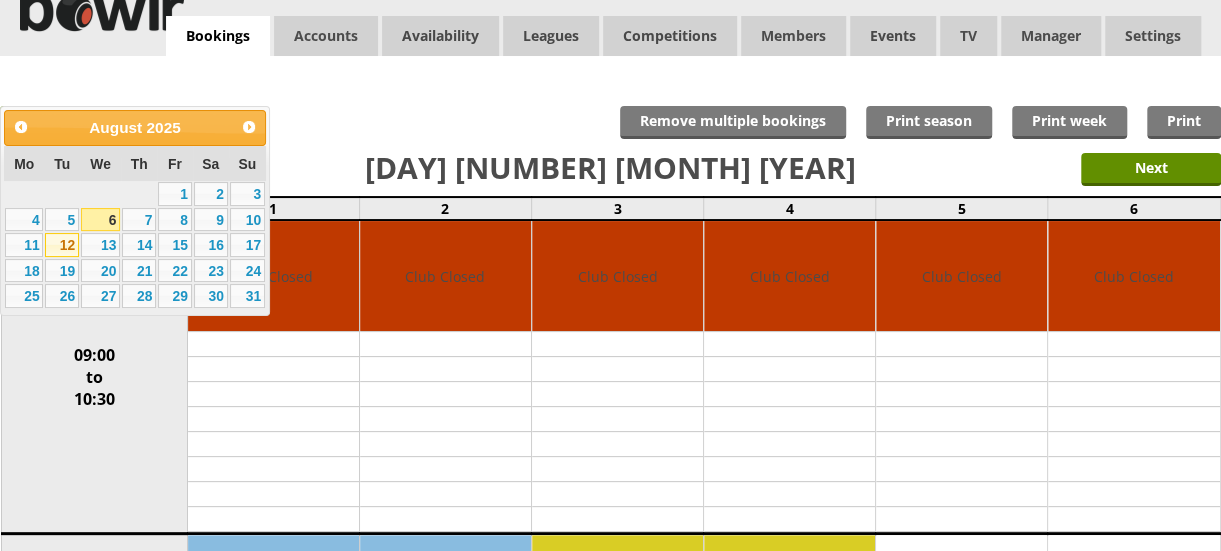 click on "12" at bounding box center (62, 245) 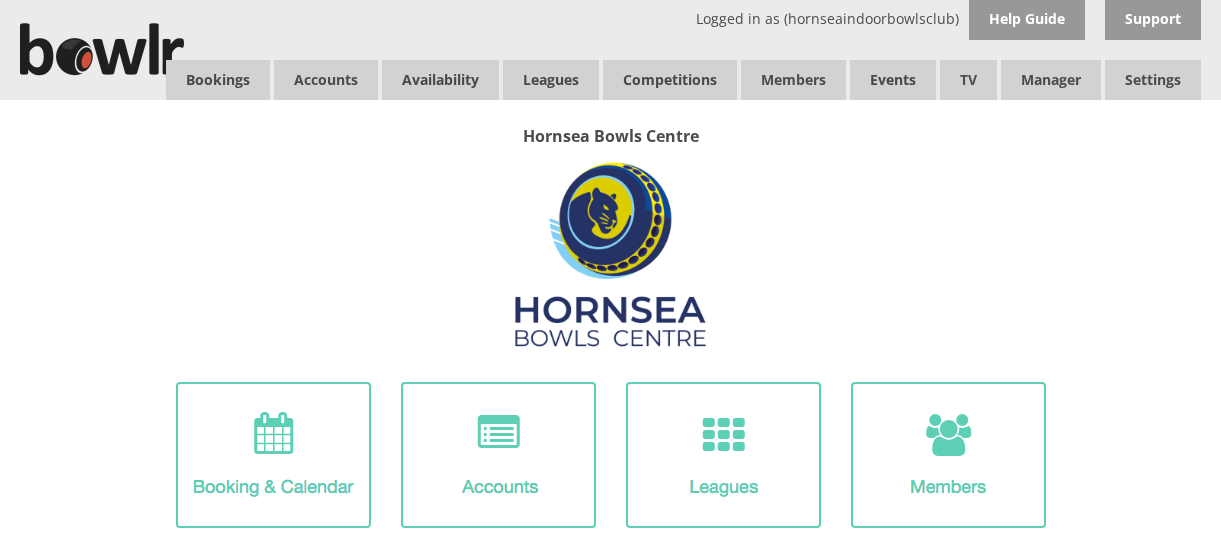 scroll, scrollTop: 0, scrollLeft: 0, axis: both 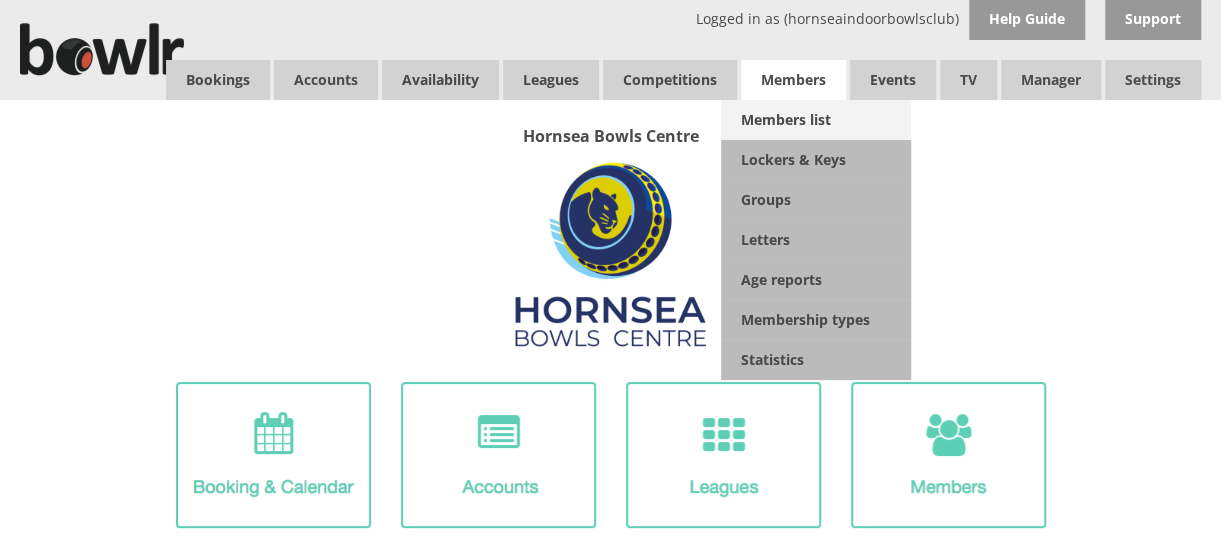 click on "Members list" at bounding box center [816, 120] 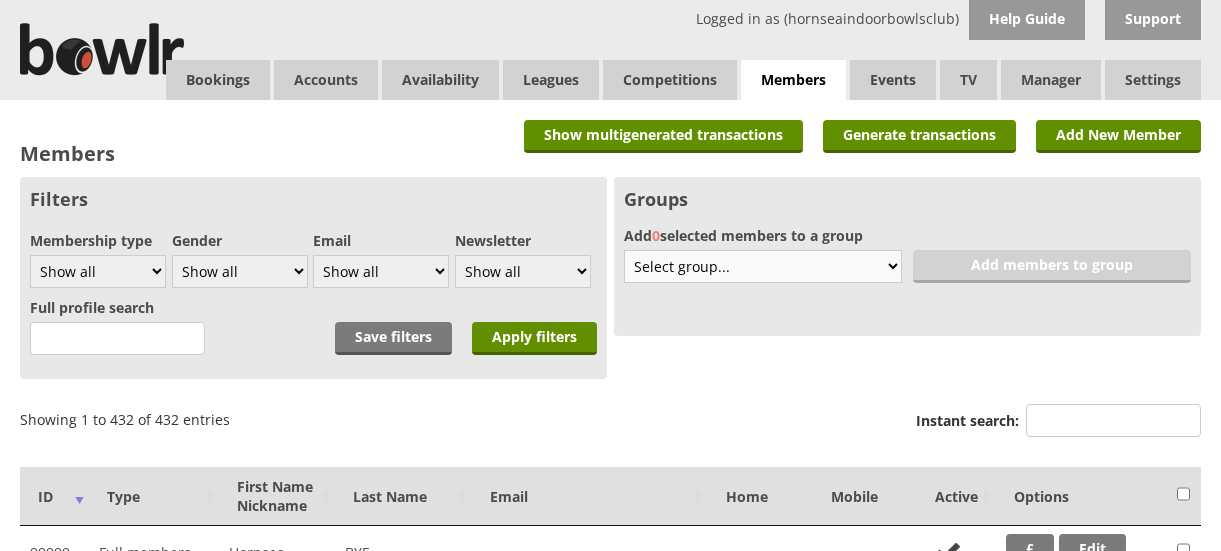 scroll, scrollTop: 0, scrollLeft: 0, axis: both 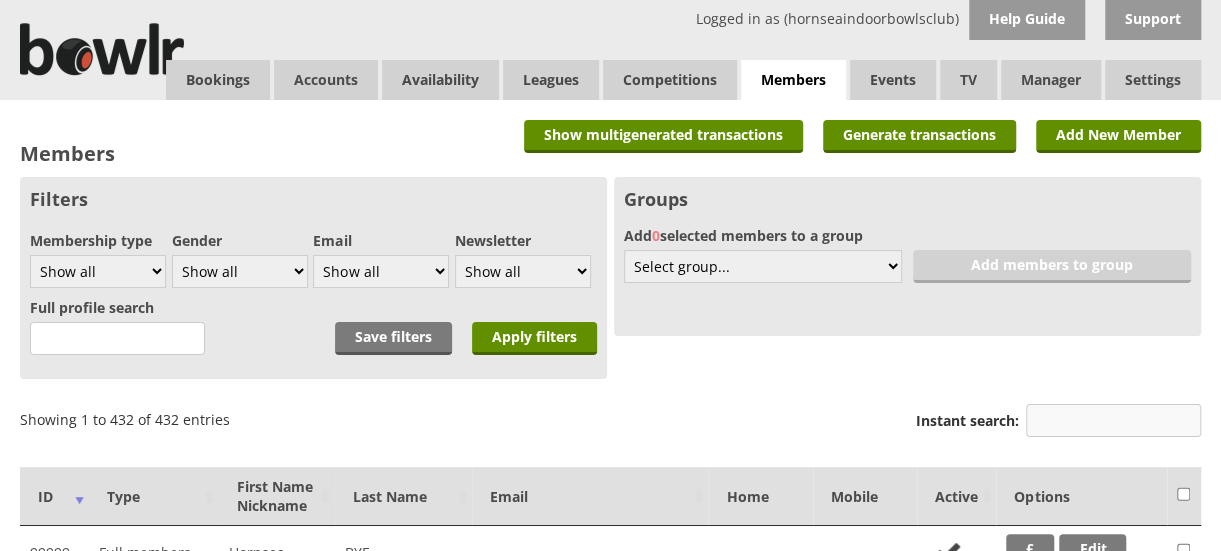 click on "Instant search:" at bounding box center (1113, 420) 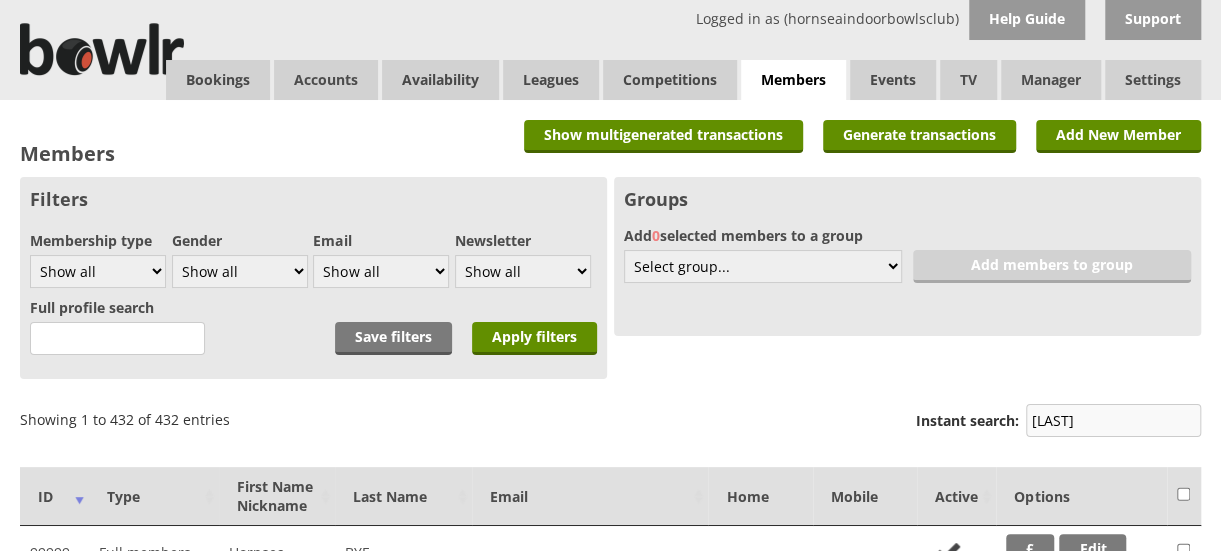 click on "ford" at bounding box center [1113, 420] 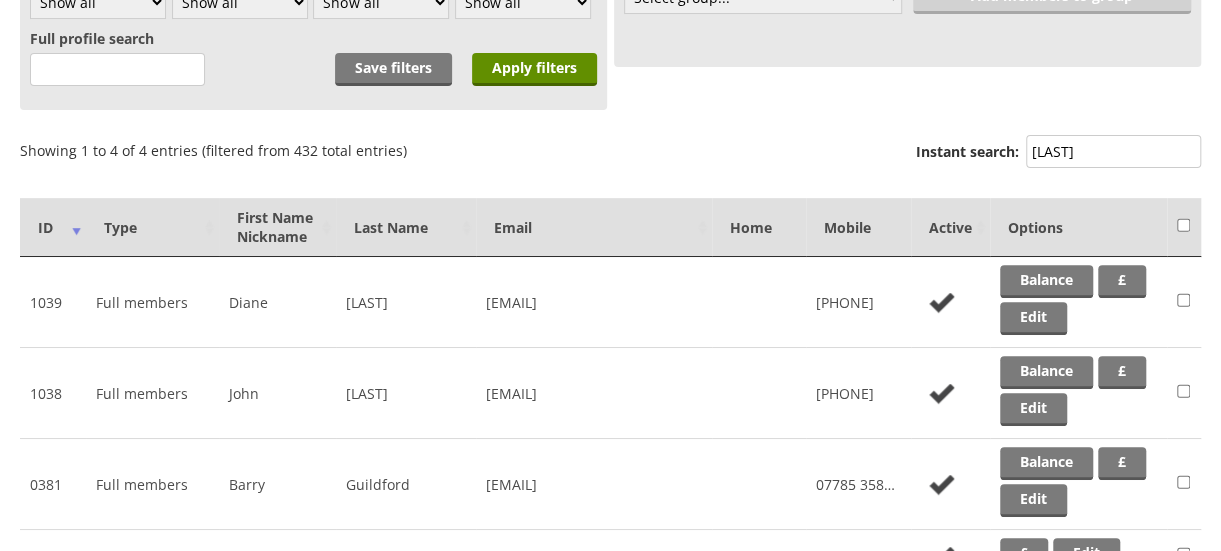 scroll, scrollTop: 294, scrollLeft: 0, axis: vertical 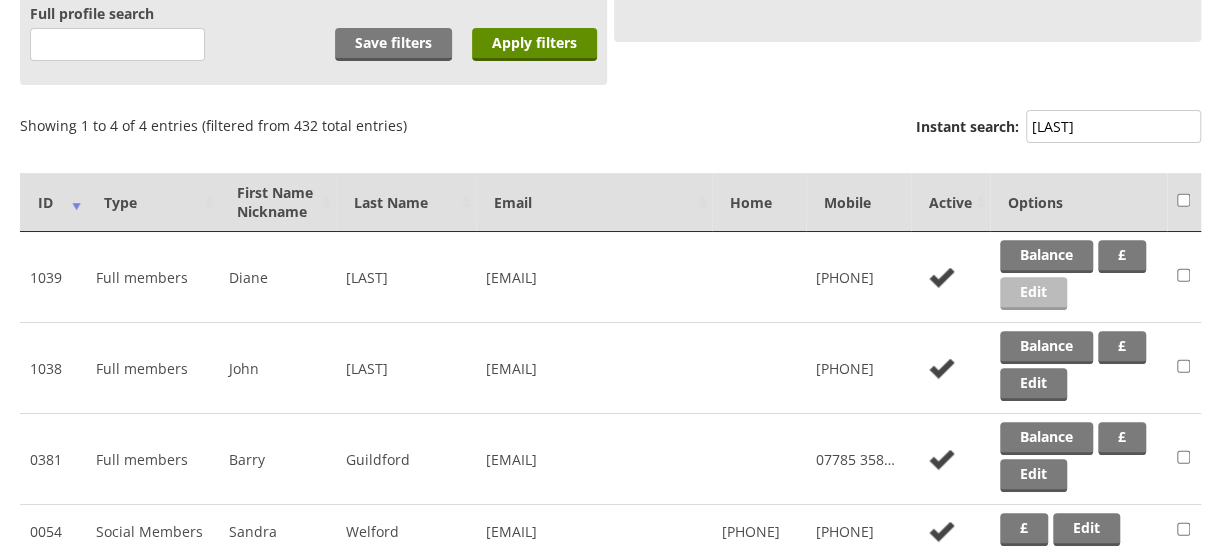 type on "ford" 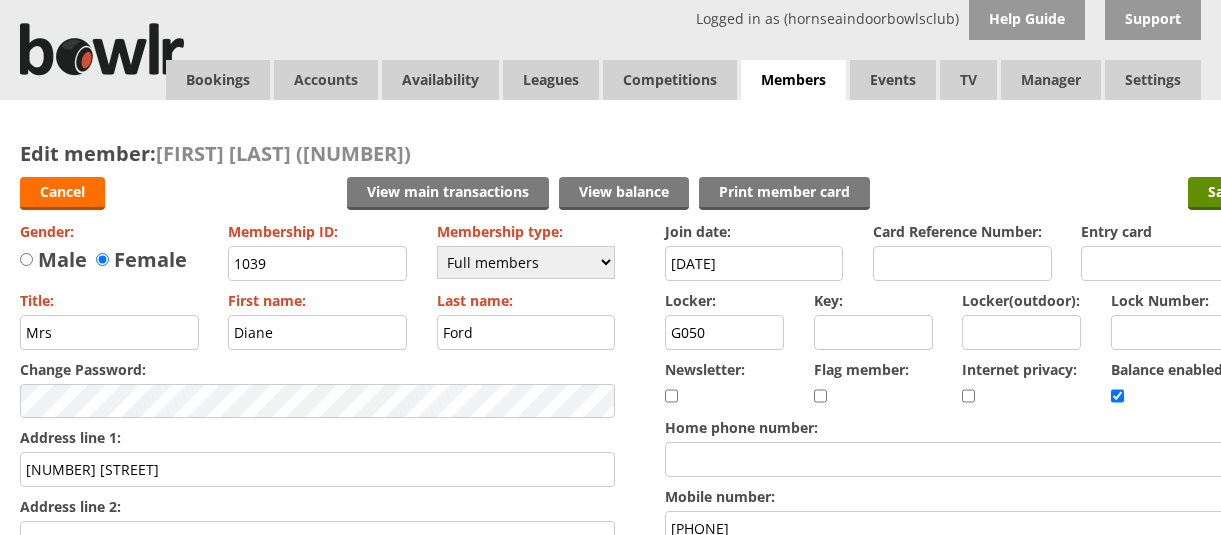 scroll, scrollTop: 0, scrollLeft: 0, axis: both 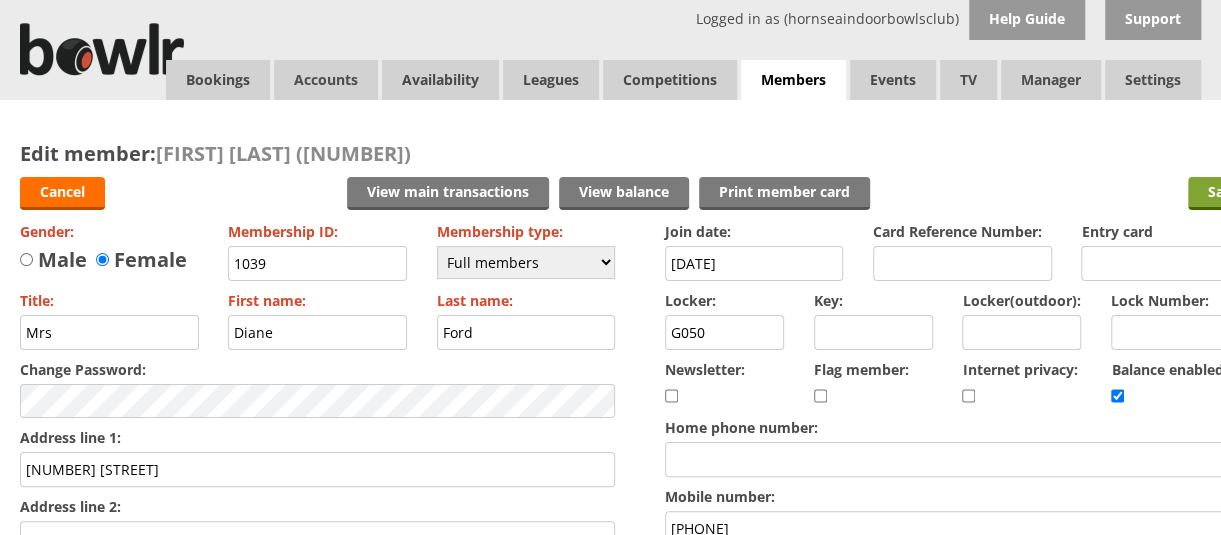 click on "Save" at bounding box center [1224, 193] 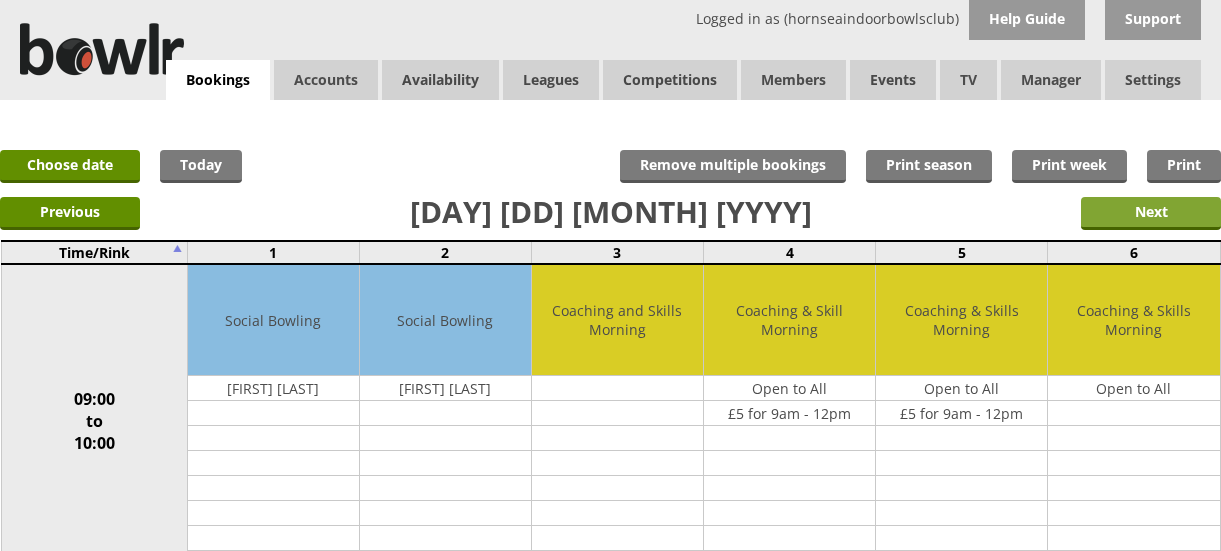 scroll, scrollTop: 0, scrollLeft: 0, axis: both 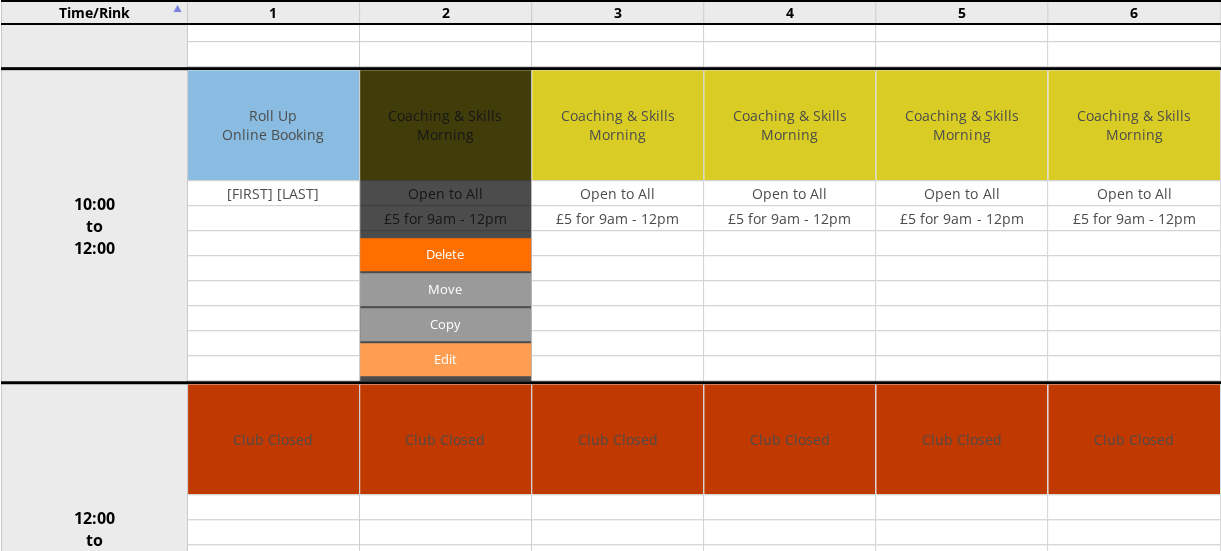 click on "Edit" at bounding box center [445, 359] 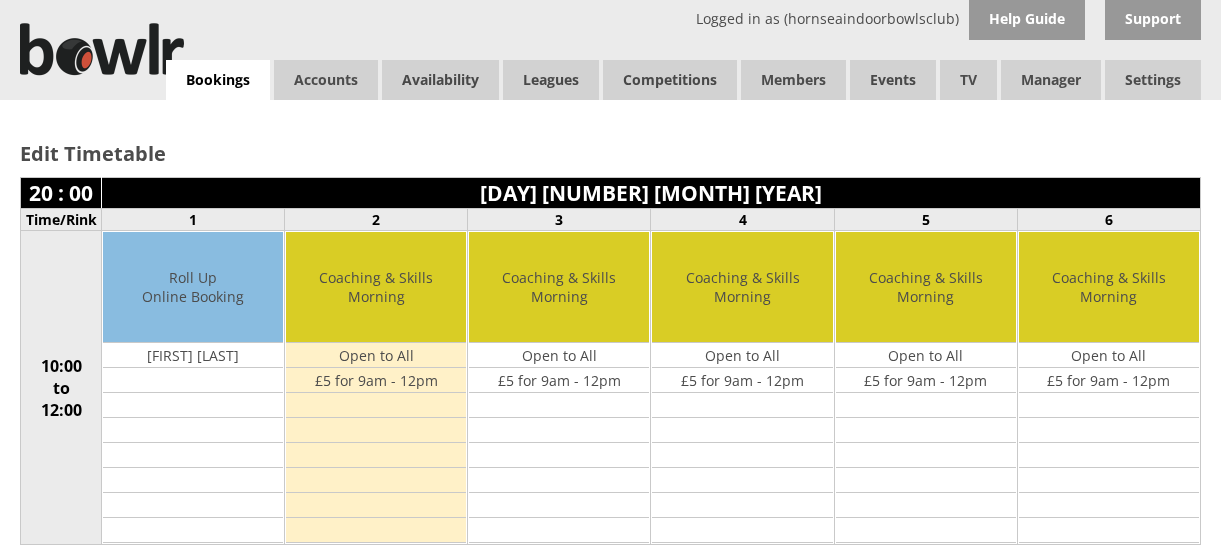 scroll, scrollTop: 0, scrollLeft: 0, axis: both 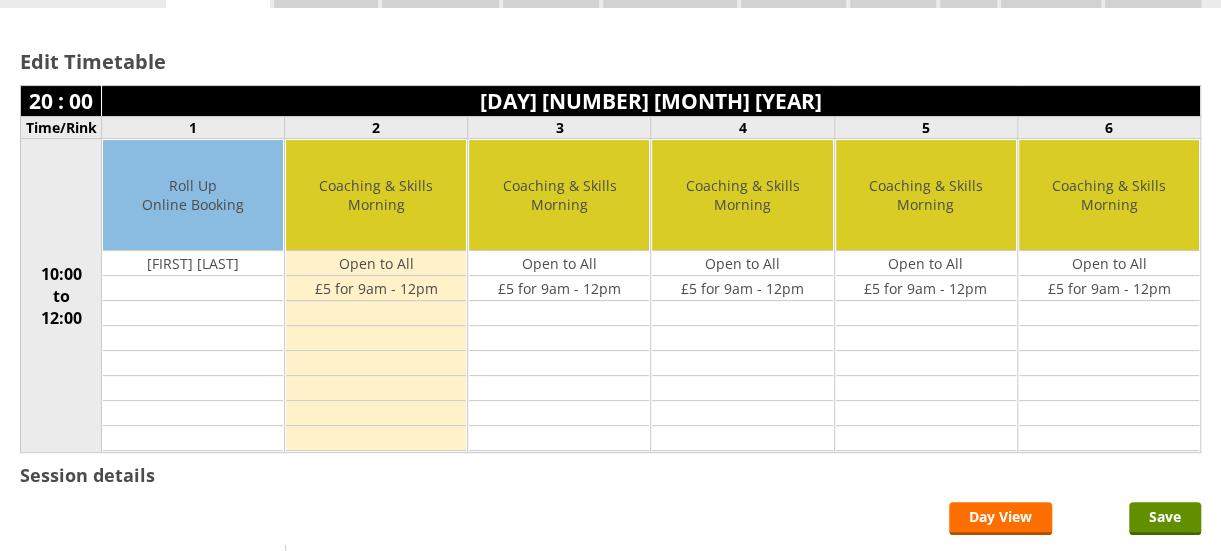 click at bounding box center (376, 313) 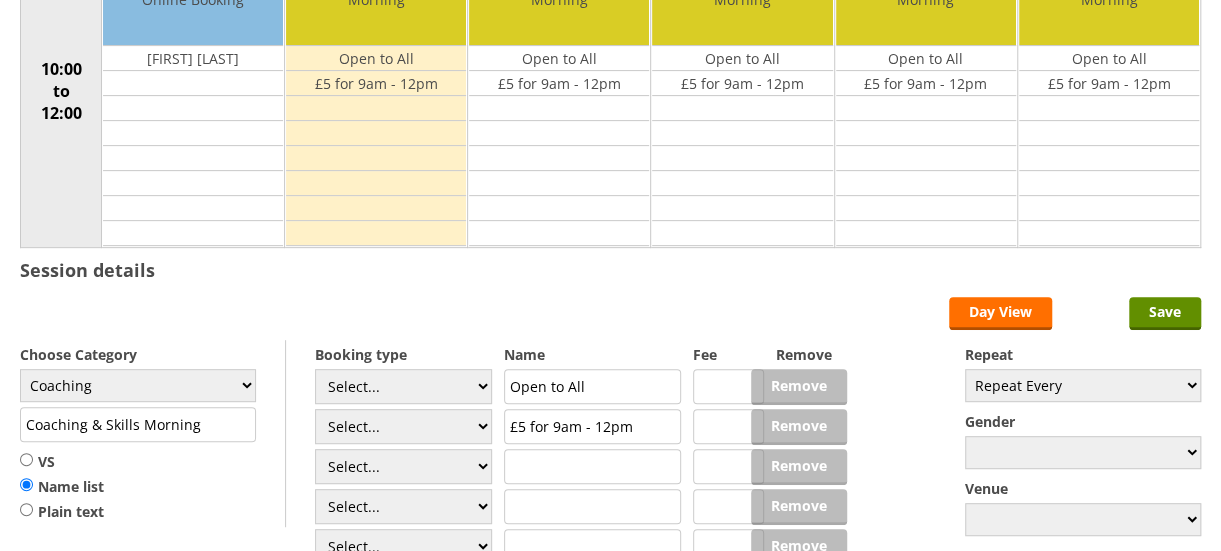 scroll, scrollTop: 347, scrollLeft: 0, axis: vertical 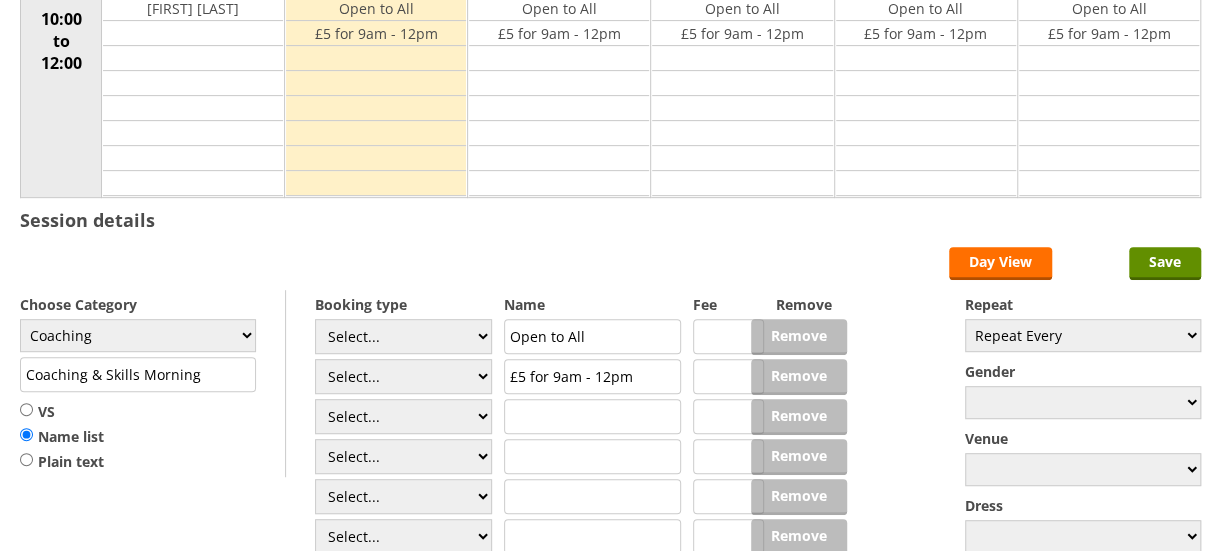 click at bounding box center (592, 416) 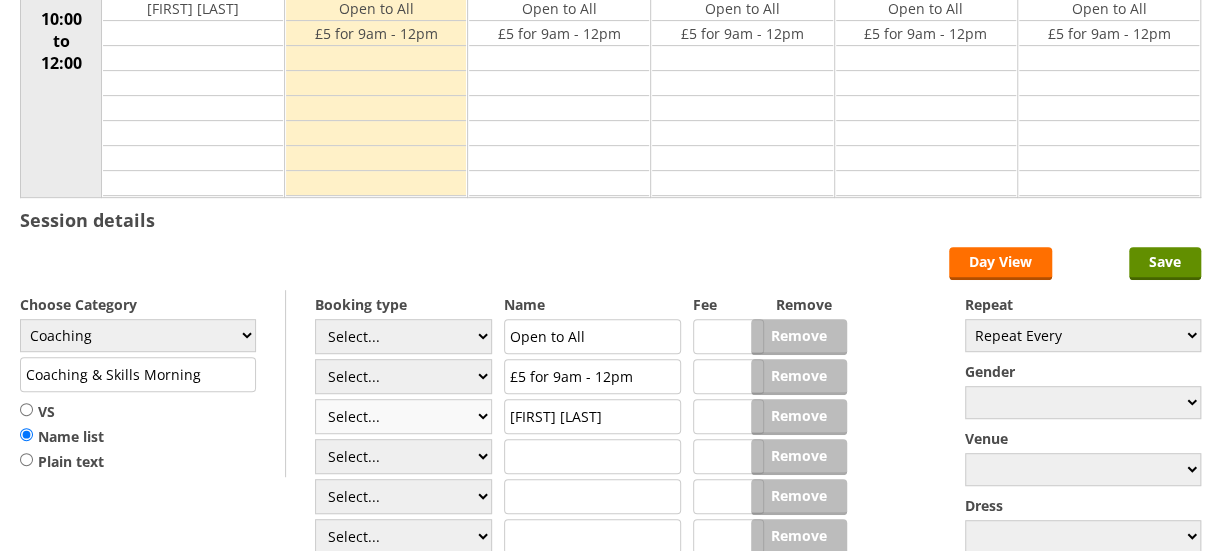 type on "Diane Ford" 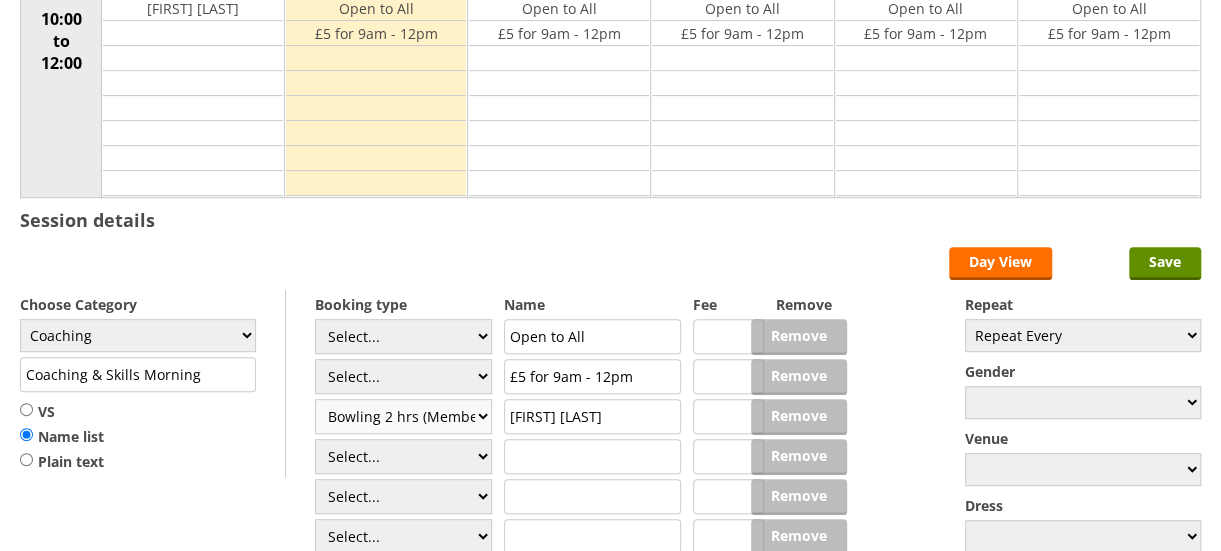 click on "Select... Club Competition (Member) Club Competition (Visitor) National (Member) National (Visitor) Bowling 1.5 hrs (Member) Bowling 1.5 hrs (Visitor) Junior (Up to 2 hrs) (Member) Junior (Up to 2 hrs) (Visitor) Bowling 2 hrs (Member) Bowling 2 hrs (Visitor) Bowling 1 hr (Member) Bowling 1 hr (Visitor)" at bounding box center (403, 416) 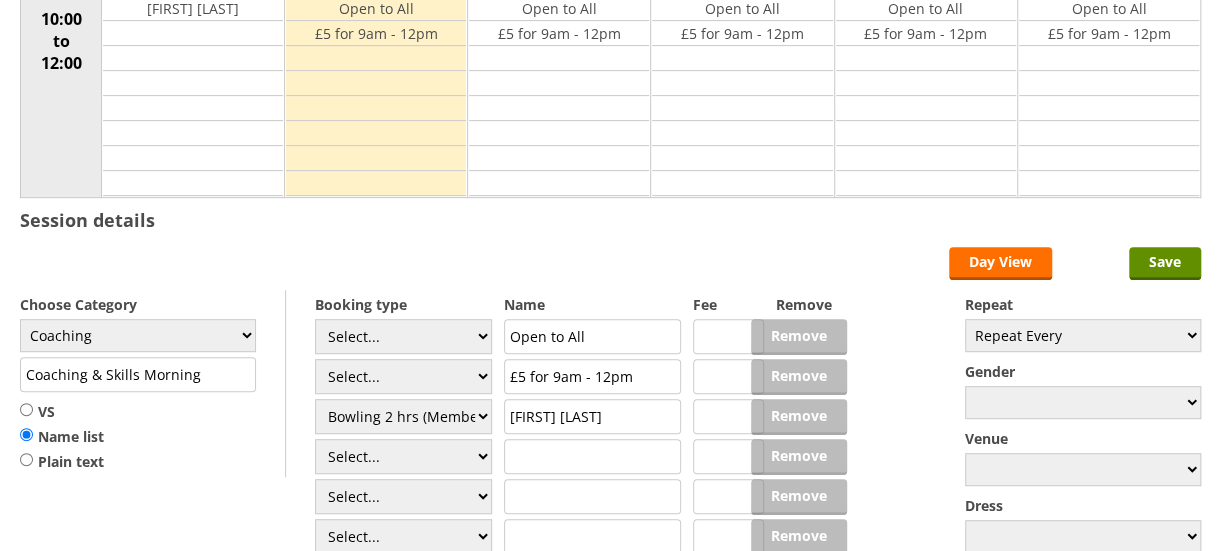 type on "Coaching" 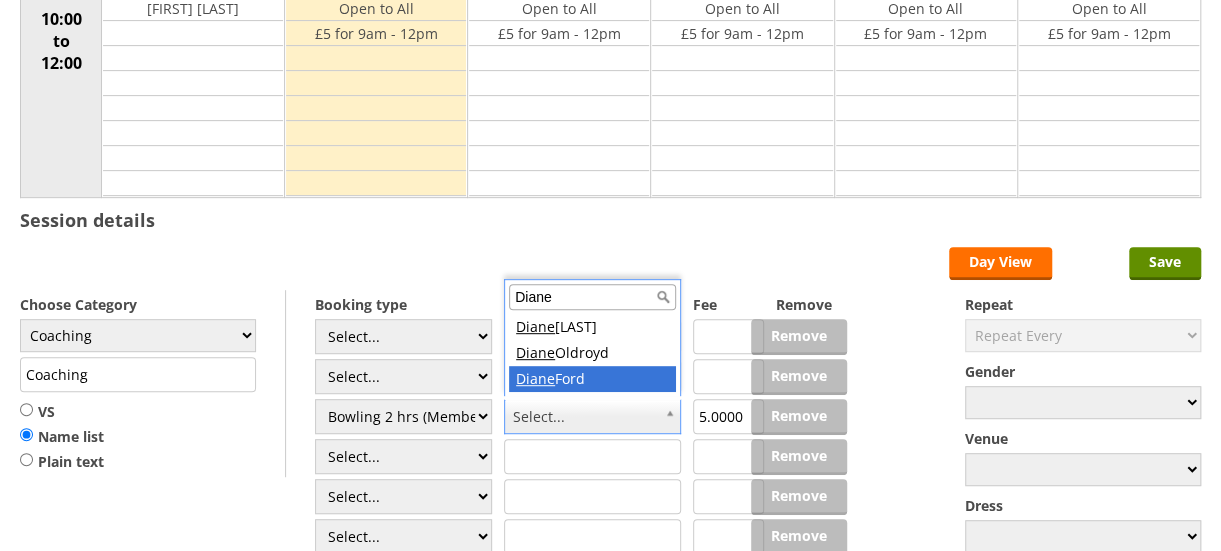 type on "Diane" 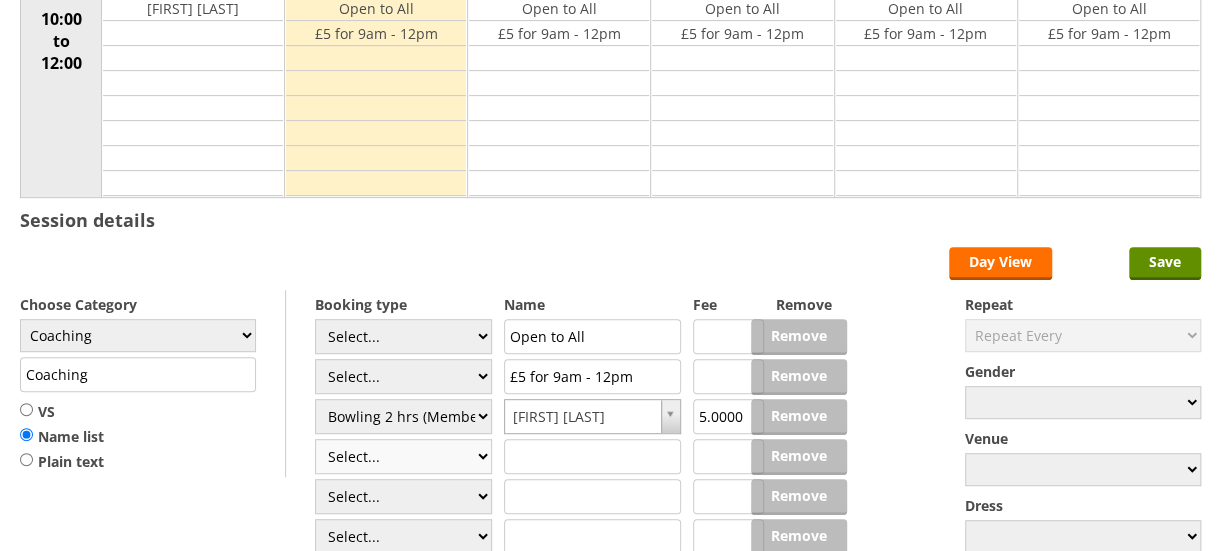 click on "Select... Club Competition (Member) Club Competition (Visitor) National (Member) National (Visitor) Bowling 1.5 hrs (Member) Bowling 1.5 hrs (Visitor) Junior (Up to 2 hrs) (Member) Junior (Up to 2 hrs) (Visitor) Bowling 2 hrs (Member) Bowling 2 hrs (Visitor) Bowling 1 hr (Member) Bowling 1 hr (Visitor)" at bounding box center [403, 456] 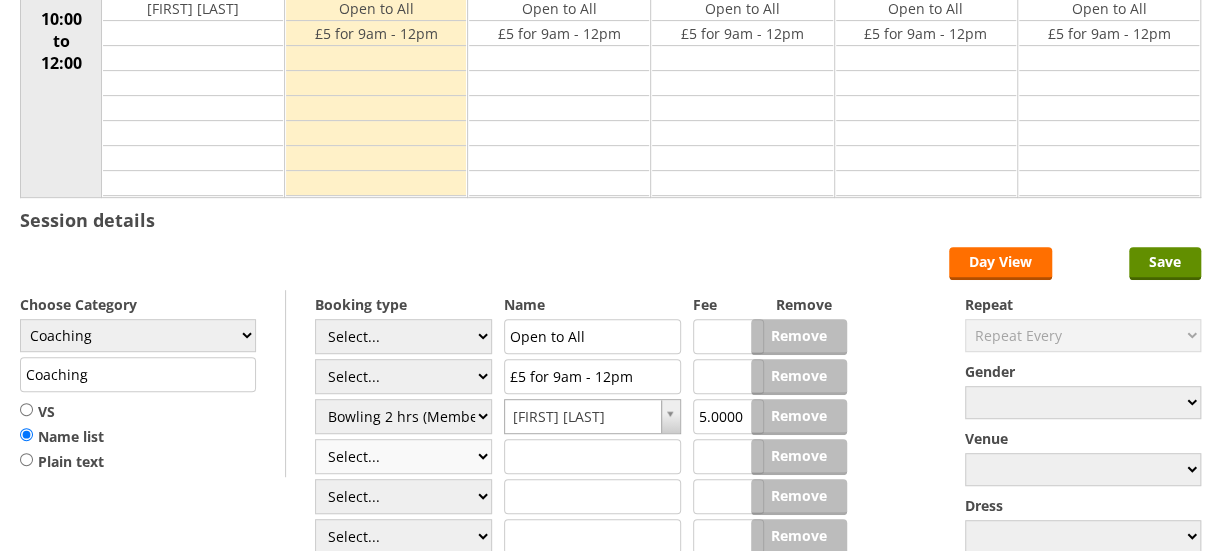 select on "1_50" 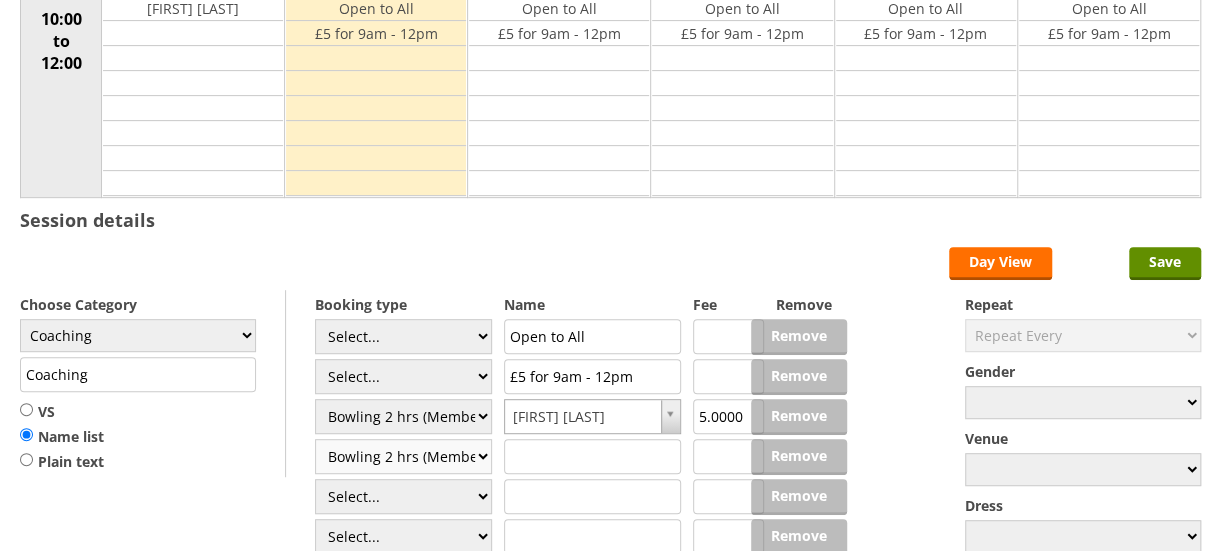click on "Select... Club Competition (Member) Club Competition (Visitor) National (Member) National (Visitor) Bowling 1.5 hrs (Member) Bowling 1.5 hrs (Visitor) Junior (Up to 2 hrs) (Member) Junior (Up to 2 hrs) (Visitor) Bowling 2 hrs (Member) Bowling 2 hrs (Visitor) Bowling 1 hr (Member) Bowling 1 hr (Visitor)" at bounding box center [403, 456] 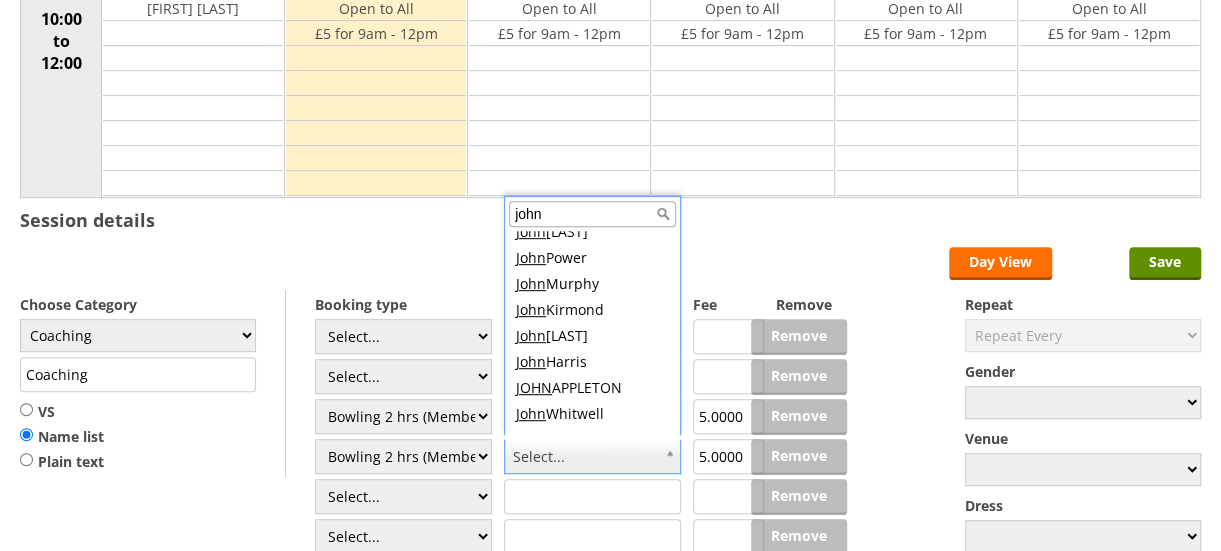 scroll, scrollTop: 159, scrollLeft: 0, axis: vertical 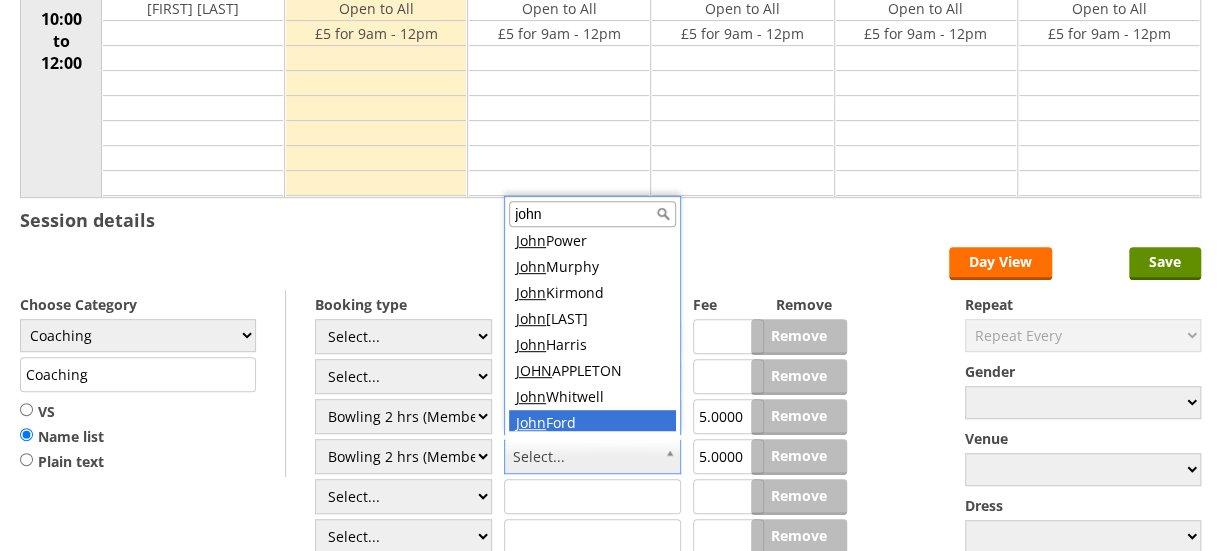 type on "john" 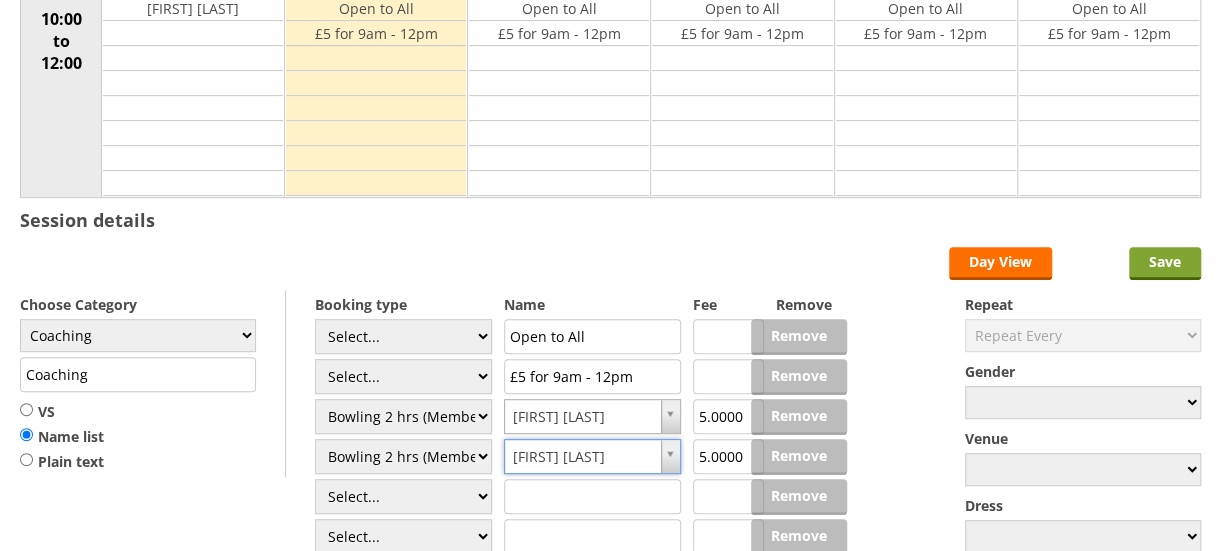 click on "Save" at bounding box center [1165, 263] 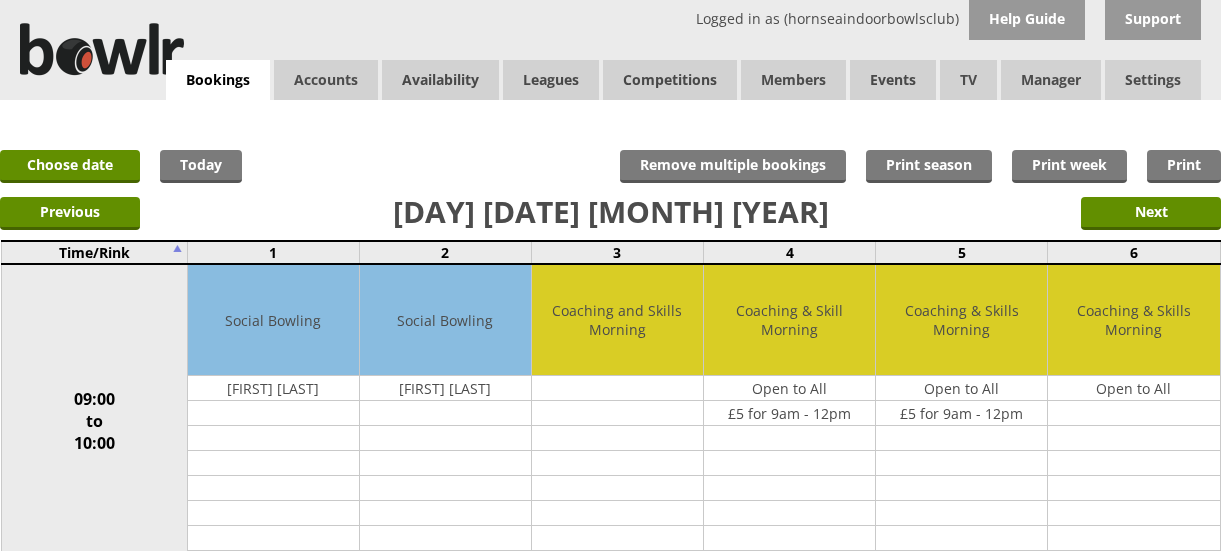 scroll, scrollTop: 0, scrollLeft: 0, axis: both 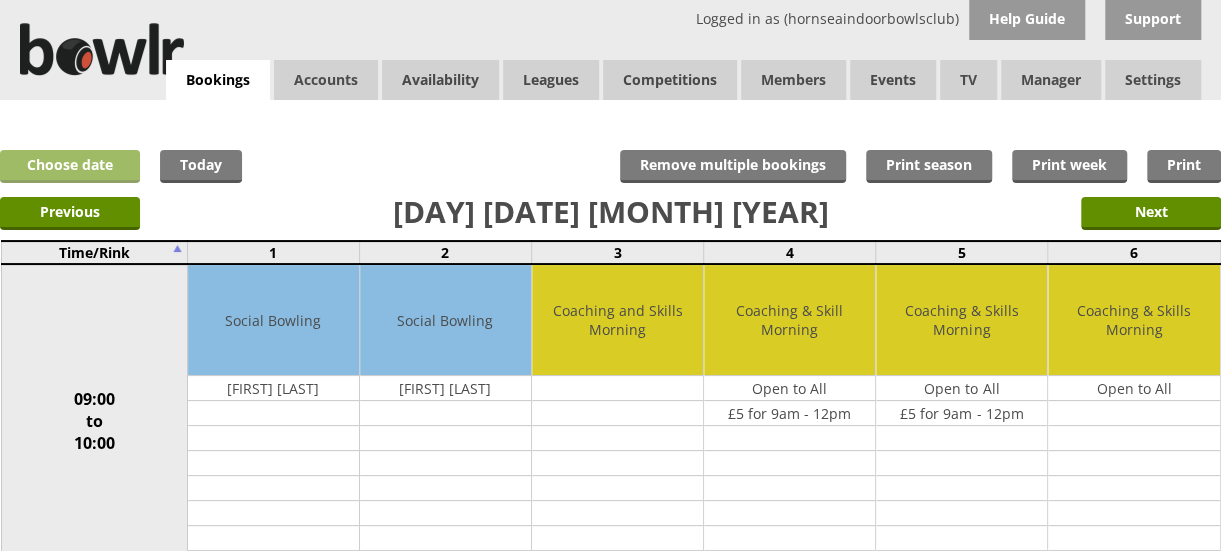 click on "Choose date" at bounding box center [70, 166] 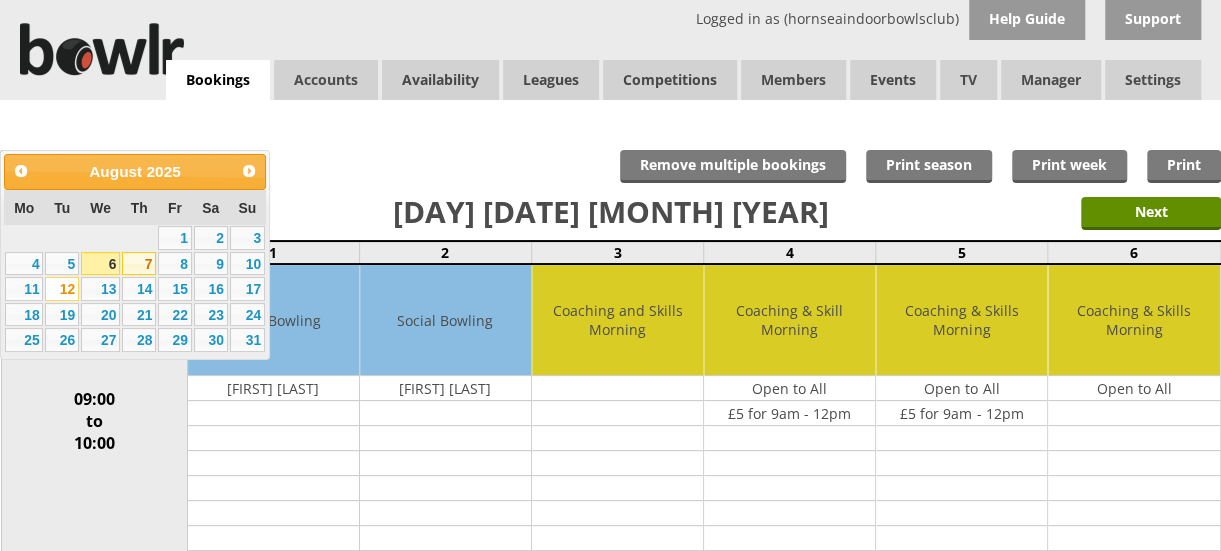 click on "7" at bounding box center [139, 264] 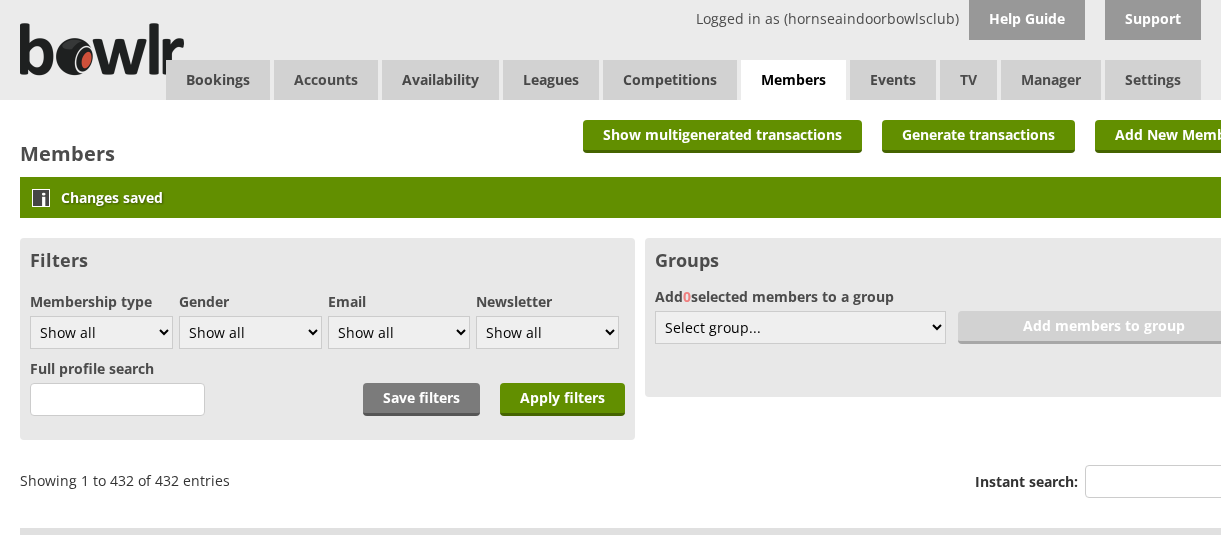 scroll, scrollTop: 0, scrollLeft: 0, axis: both 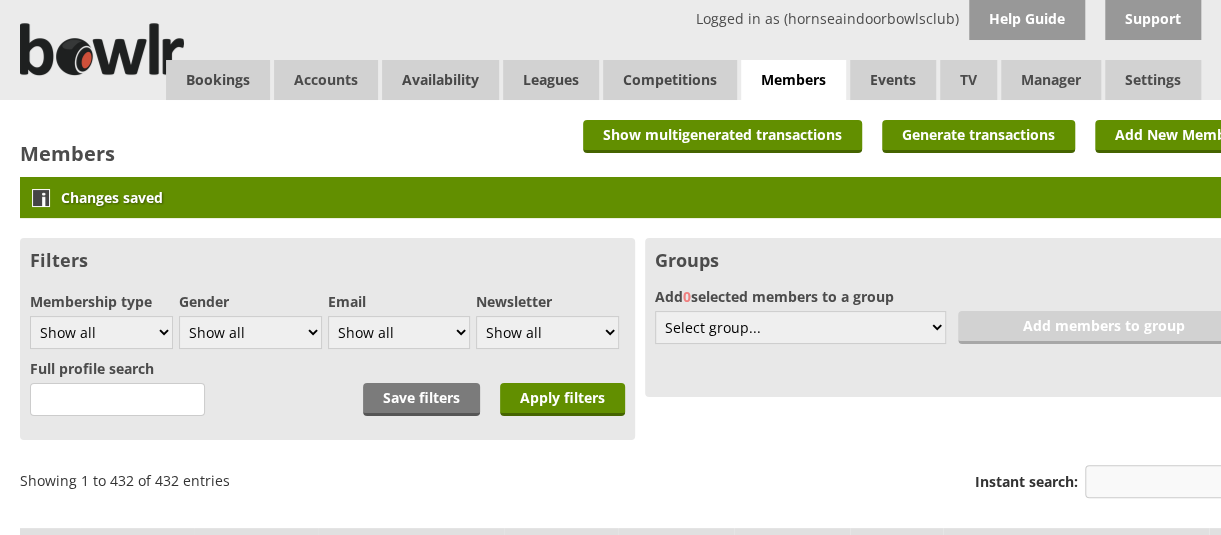 click on "Instant search:" at bounding box center [1172, 481] 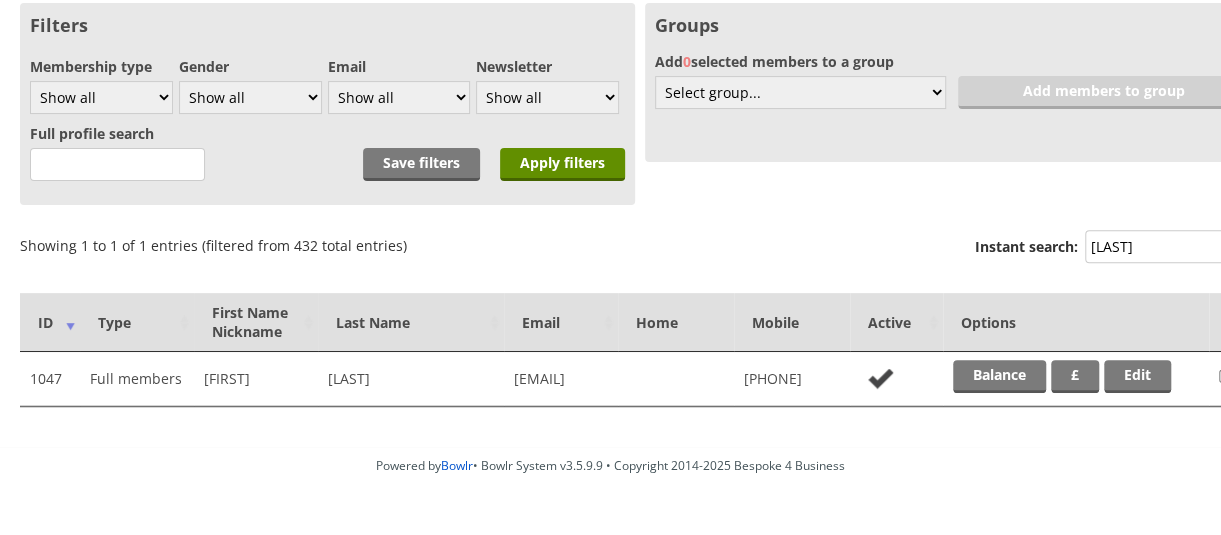 scroll, scrollTop: 242, scrollLeft: 0, axis: vertical 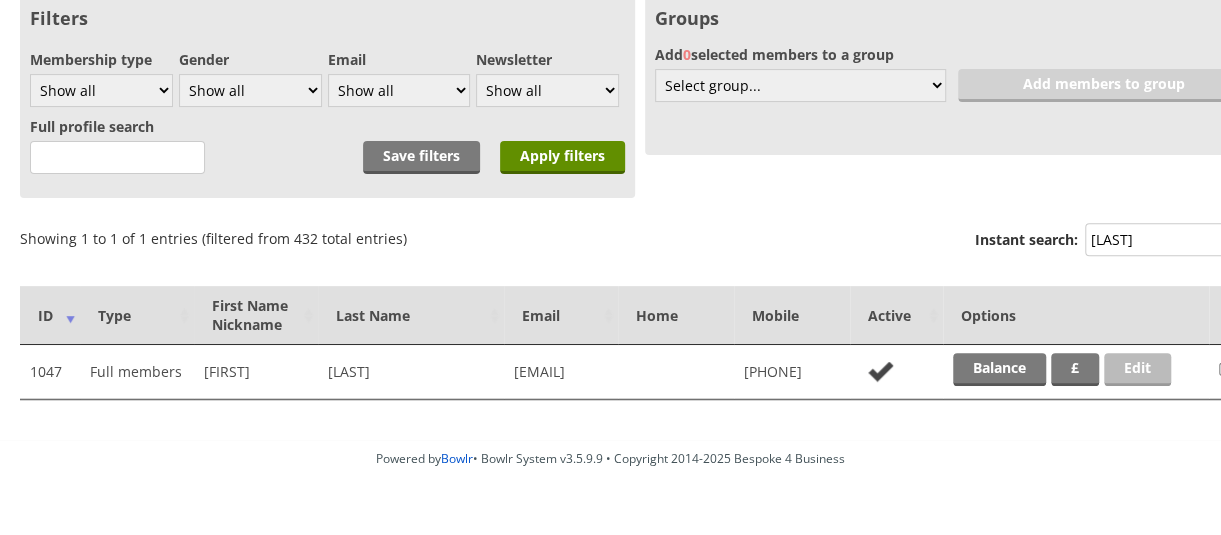 type on "[LAST]" 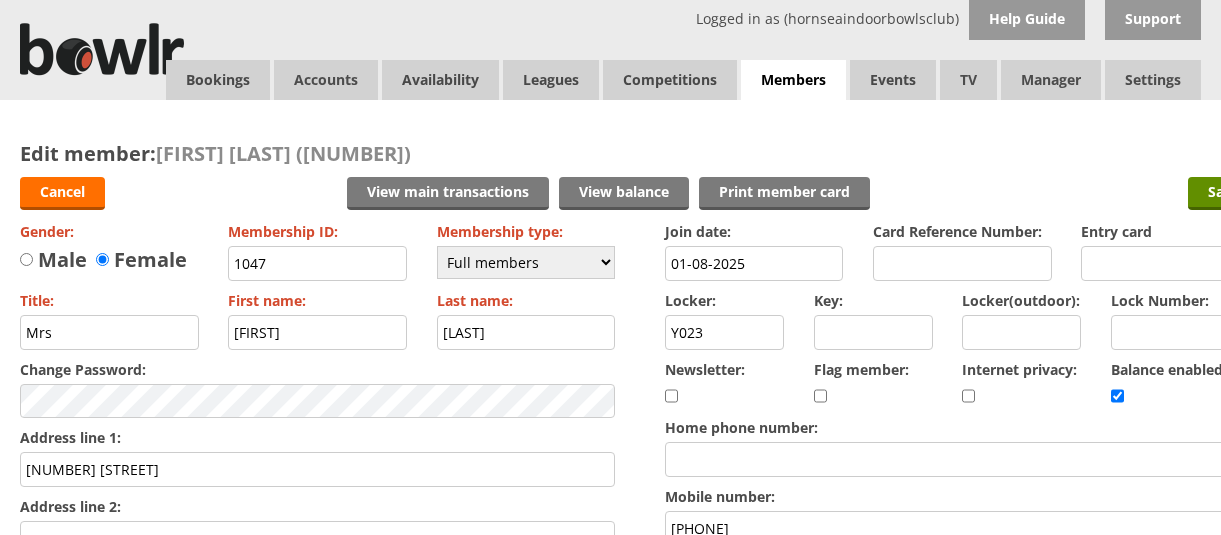 scroll, scrollTop: 0, scrollLeft: 0, axis: both 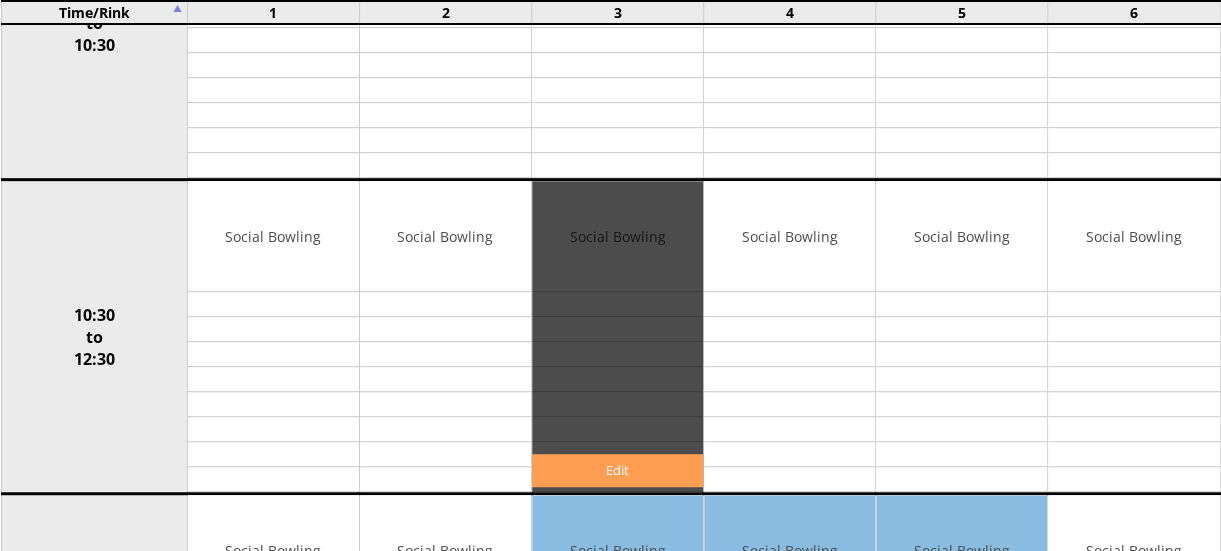 click on "Edit" at bounding box center (617, 470) 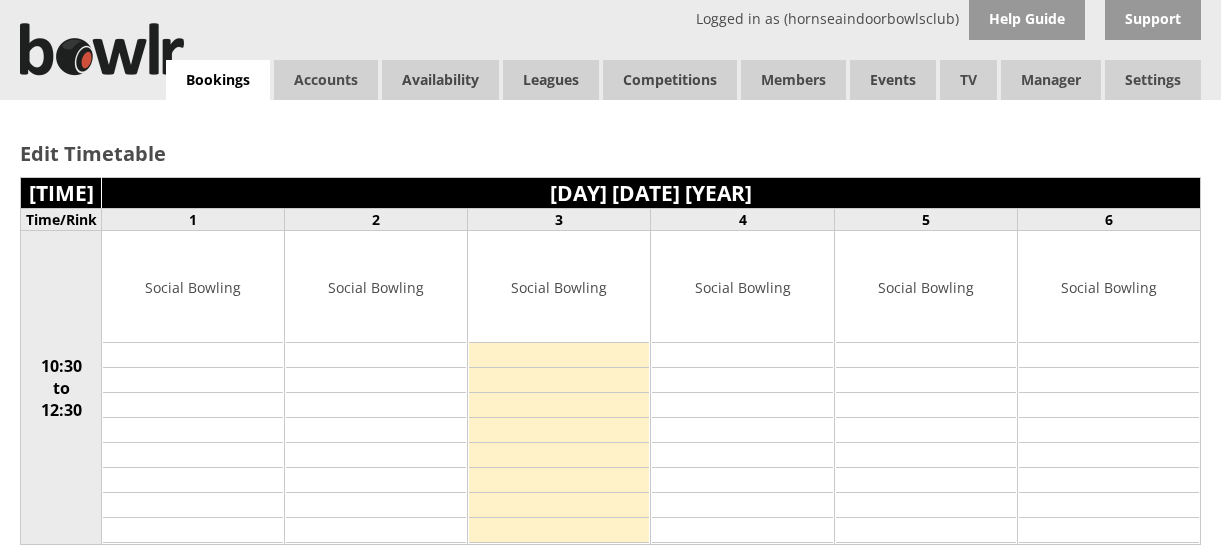 scroll, scrollTop: 0, scrollLeft: 0, axis: both 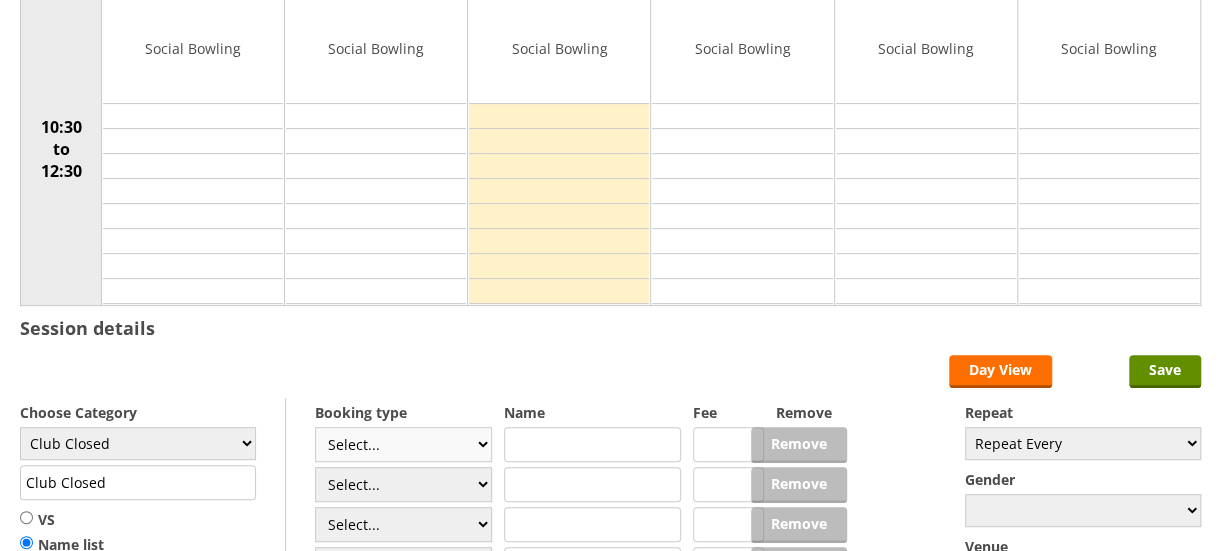 click on "Select... Club Competition (Member) Club Competition (Visitor) National (Member) National (Visitor) Bowling 1.5 hrs (Member) Bowling 1.5 hrs (Visitor) Junior (Up to 2 hrs) (Member) Junior (Up to 2 hrs) (Visitor) Bowling 2 hrs (Member) Bowling 2 hrs (Visitor) Bowling 1 hr (Member) Bowling 1 hr (Visitor)" at bounding box center [403, 444] 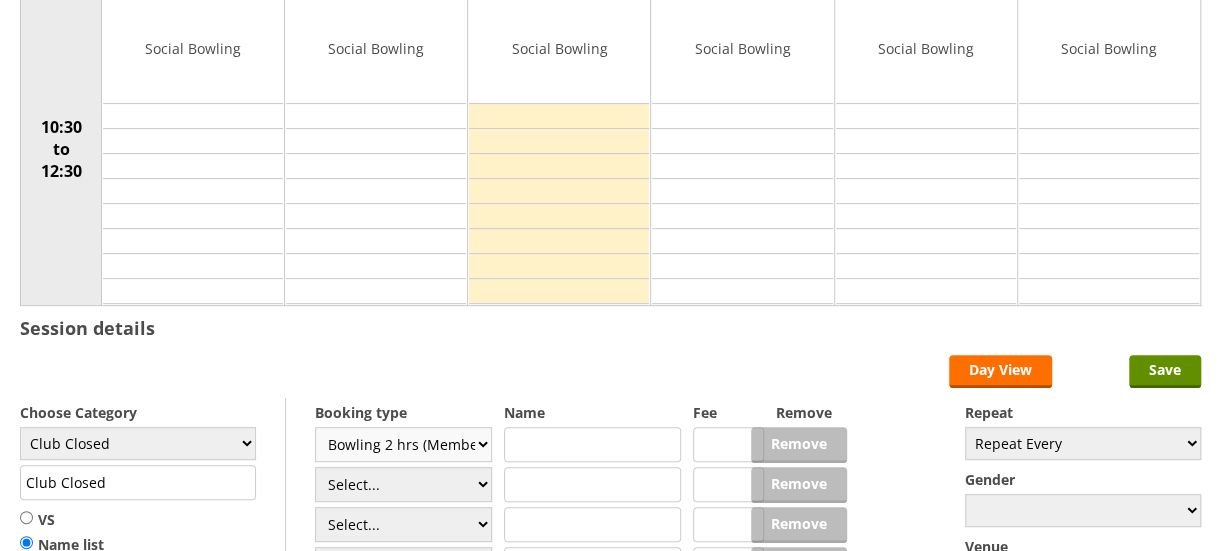 click on "Select... Club Competition (Member) Club Competition (Visitor) National (Member) National (Visitor) Bowling 1.5 hrs (Member) Bowling 1.5 hrs (Visitor) Junior (Up to 2 hrs) (Member) Junior (Up to 2 hrs) (Visitor) Bowling 2 hrs (Member) Bowling 2 hrs (Visitor) Bowling 1 hr (Member) Bowling 1 hr (Visitor)" at bounding box center [403, 444] 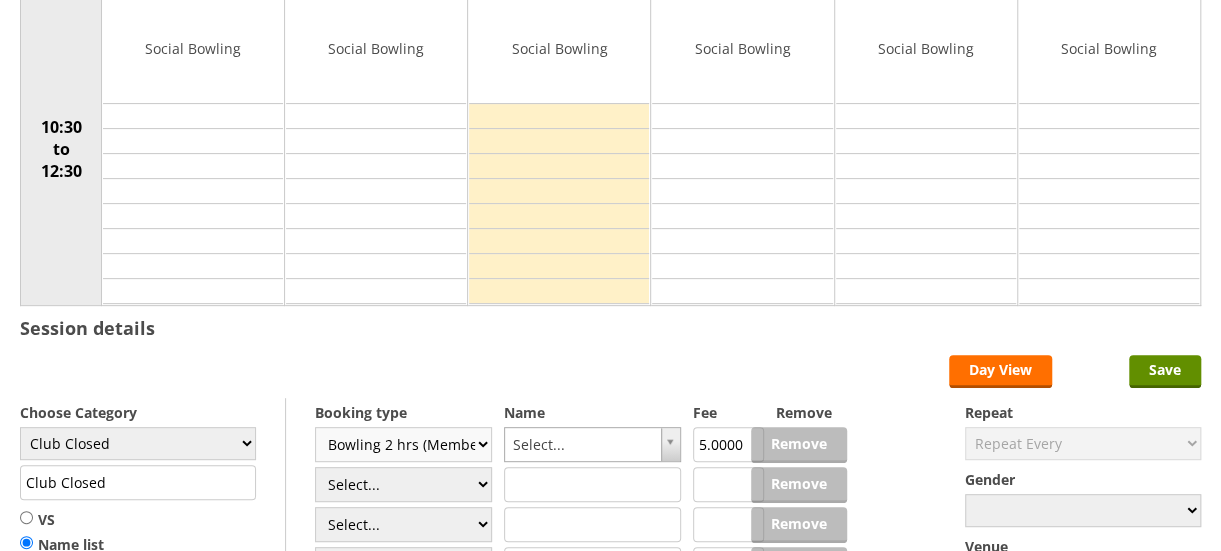 click on "Select... Club Competition (Member) Club Competition (Visitor) National (Member) National (Visitor) Bowling 1.5 hrs (Member) Bowling 1.5 hrs (Visitor) Junior (Up to 2 hrs) (Member) Junior (Up to 2 hrs) (Visitor) Bowling 2 hrs (Member) Bowling 2 hrs (Visitor) Bowling 1 hr (Member) Bowling 1 hr (Visitor)" at bounding box center (403, 444) 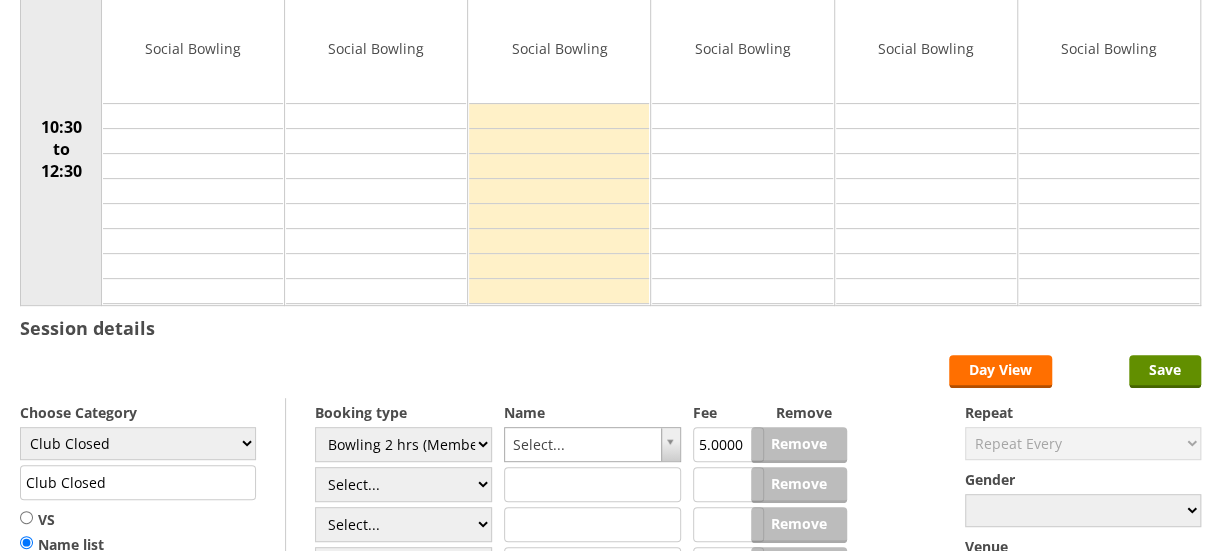 click at bounding box center (592, 484) 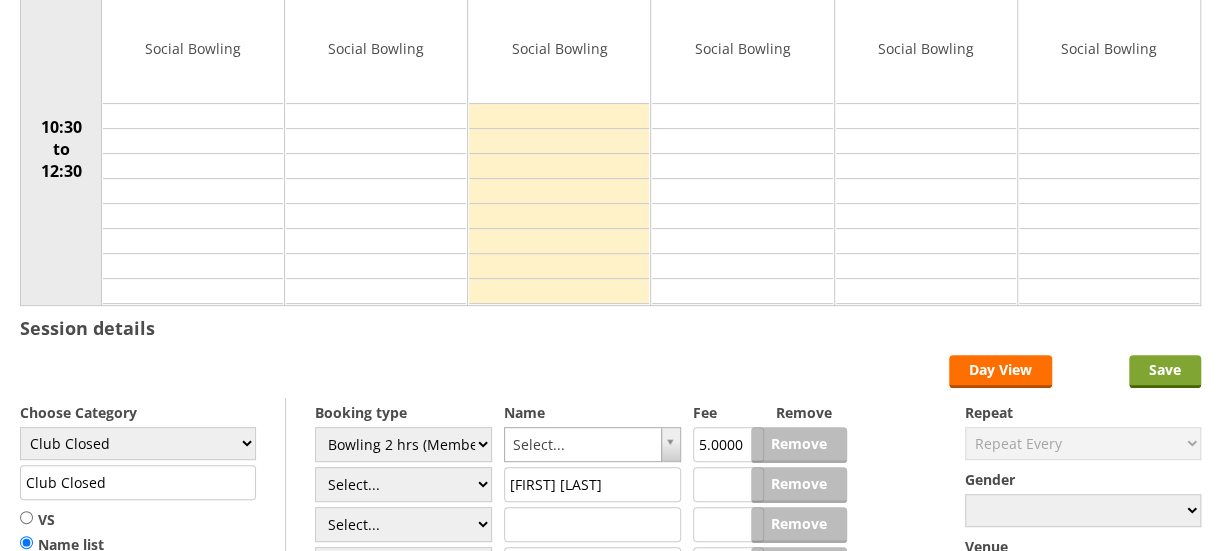 type on "Pat Fletcher" 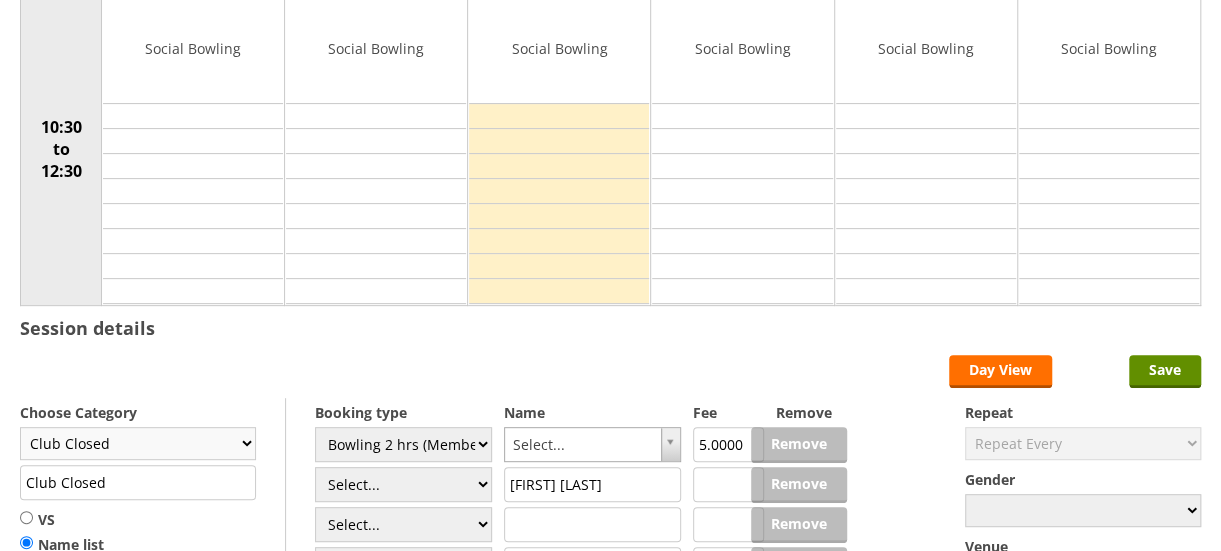 click on "Club Closed Singles League Triples League Pairs League Friendly Social Bowling Coaching Short Mat Yorkshire/Over 55's Fun / Coaching Session National Game Club Competition Bowls Drive" at bounding box center (138, 443) 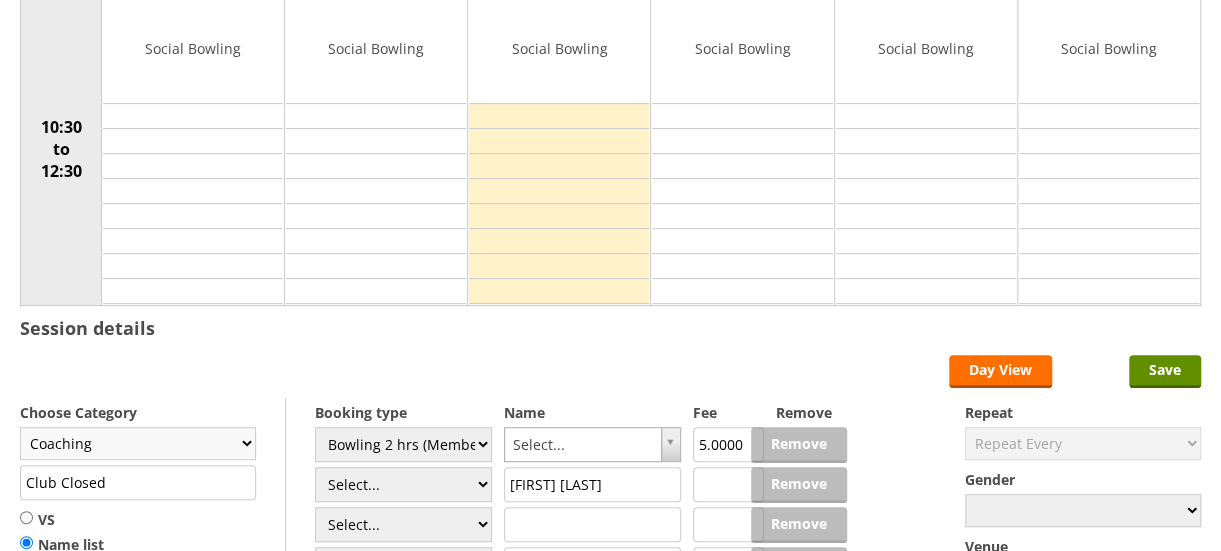 click on "Club Closed Singles League Triples League Pairs League Friendly Social Bowling Coaching Short Mat Yorkshire/Over 55's Fun / Coaching Session National Game Club Competition Bowls Drive" at bounding box center [138, 443] 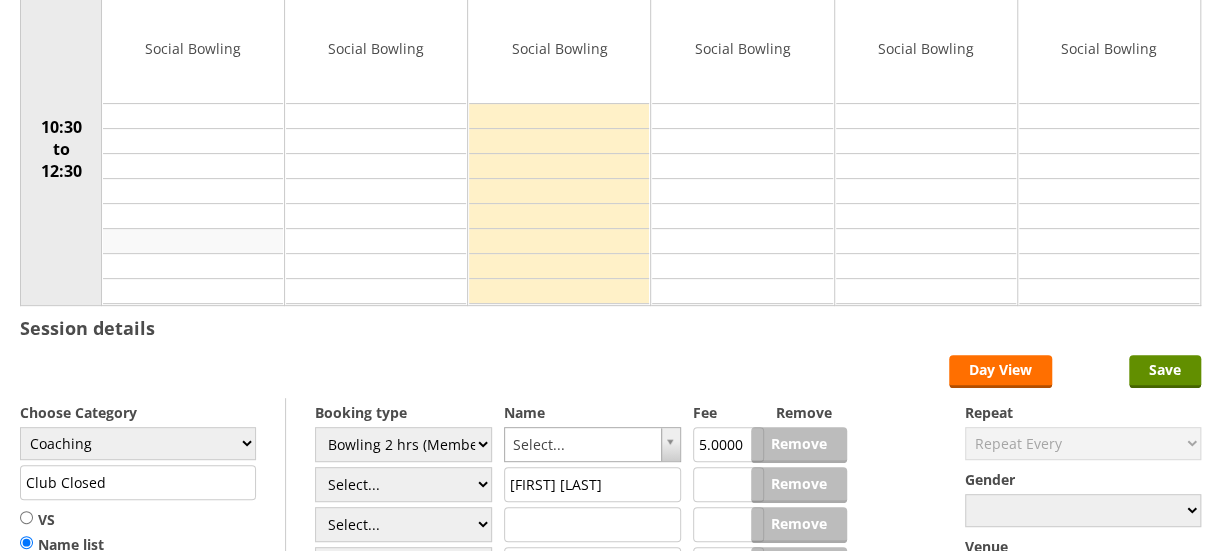 type on "Coaching" 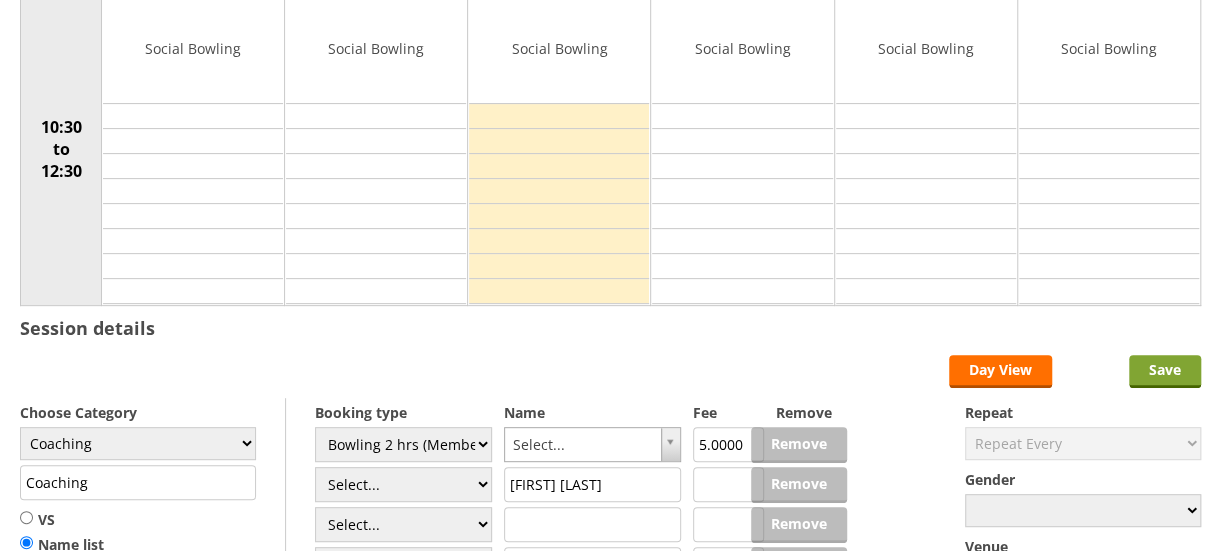 click on "Save" at bounding box center [1165, 371] 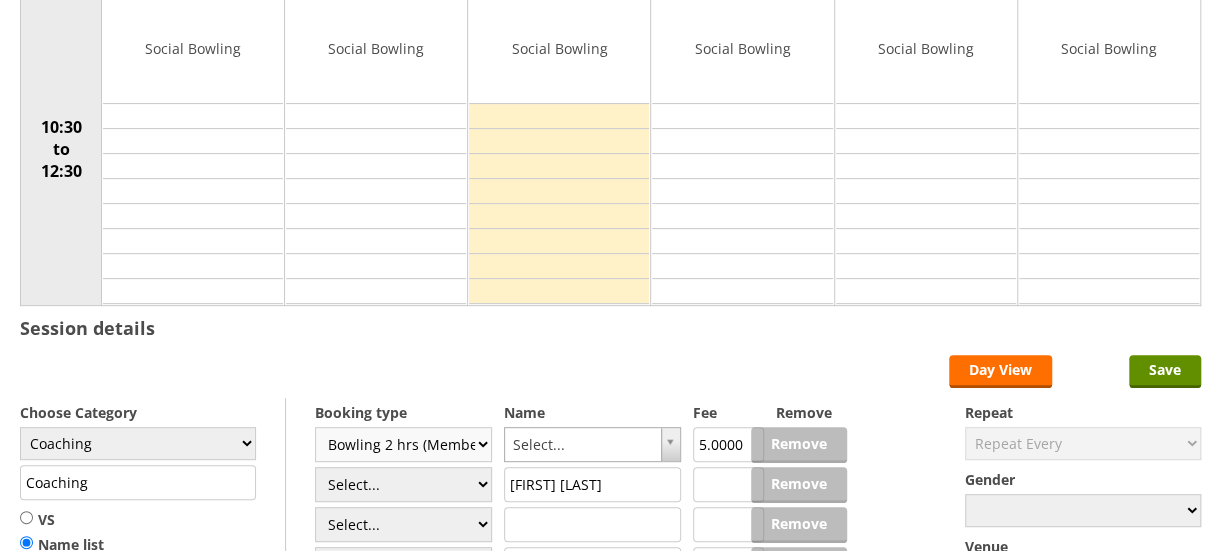click on "Select... Club Competition (Member) Club Competition (Visitor) National (Member) National (Visitor) Bowling 1.5 hrs (Member) Bowling 1.5 hrs (Visitor) Junior (Up to 2 hrs) (Member) Junior (Up to 2 hrs) (Visitor) Bowling 2 hrs (Member) Bowling 2 hrs (Visitor) Bowling 1 hr (Member) Bowling 1 hr (Visitor)" at bounding box center (403, 444) 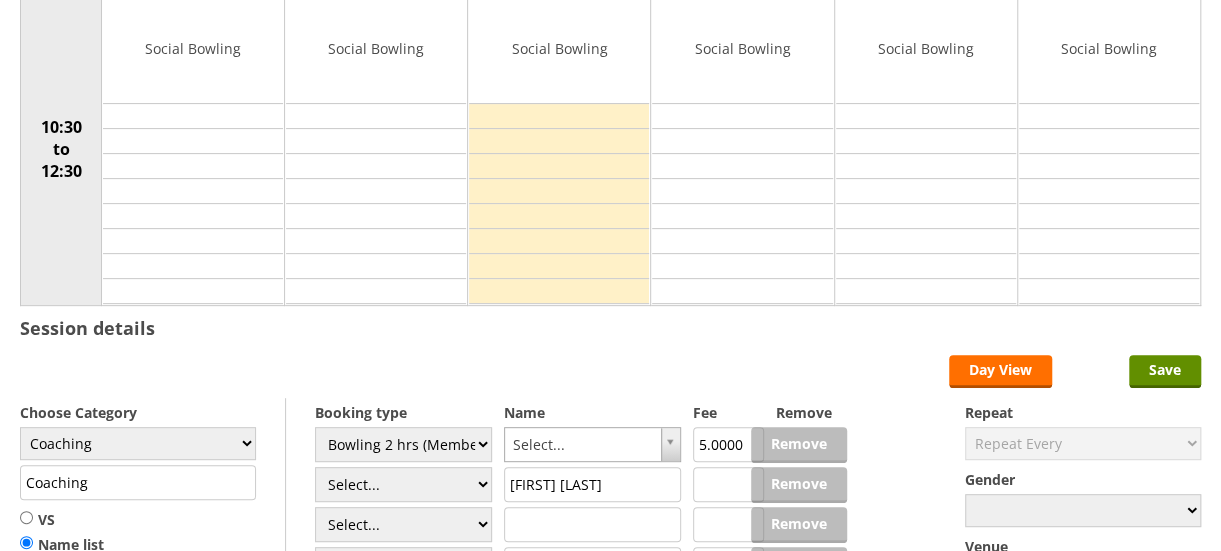 click on "Social Bowling" at bounding box center (376, 48) 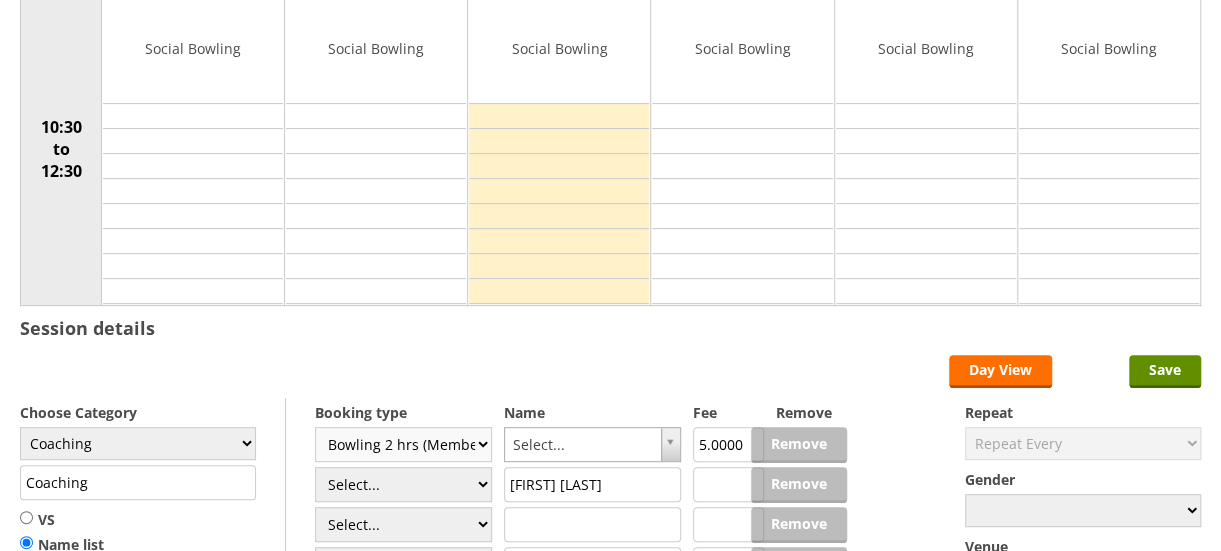 click on "Select... Club Competition (Member) Club Competition (Visitor) National (Member) National (Visitor) Bowling 1.5 hrs (Member) Bowling 1.5 hrs (Visitor) Junior (Up to 2 hrs) (Member) Junior (Up to 2 hrs) (Visitor) Bowling 2 hrs (Member) Bowling 2 hrs (Visitor) Bowling 1 hr (Member) Bowling 1 hr (Visitor)" at bounding box center [403, 444] 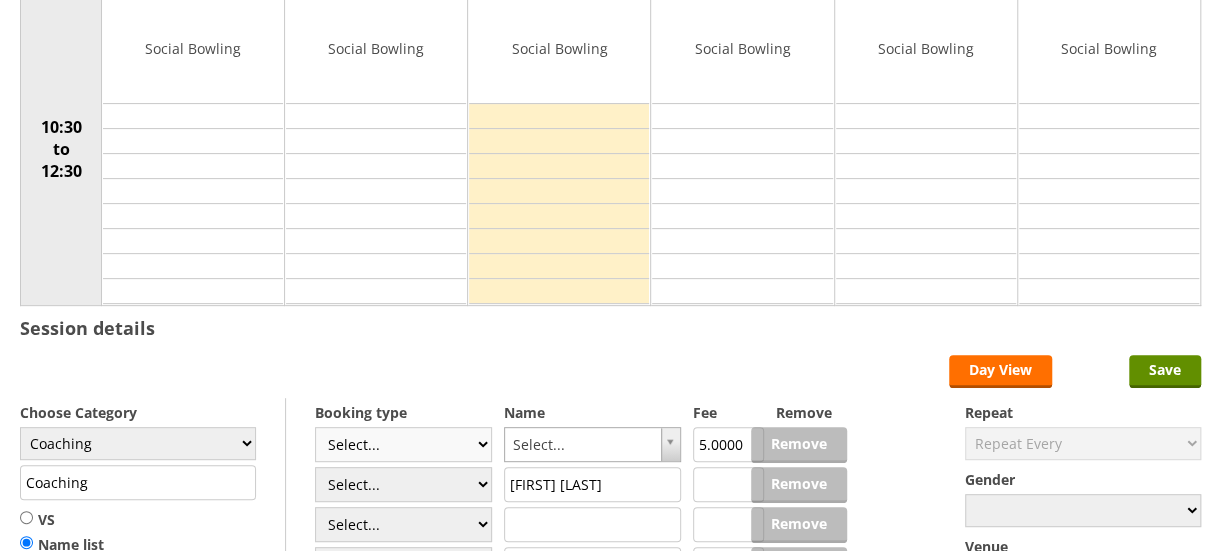 click on "Select... Club Competition (Member) Club Competition (Visitor) National (Member) National (Visitor) Bowling 1.5 hrs (Member) Bowling 1.5 hrs (Visitor) Junior (Up to 2 hrs) (Member) Junior (Up to 2 hrs) (Visitor) Bowling 2 hrs (Member) Bowling 2 hrs (Visitor) Bowling 1 hr (Member) Bowling 1 hr (Visitor)" at bounding box center [403, 444] 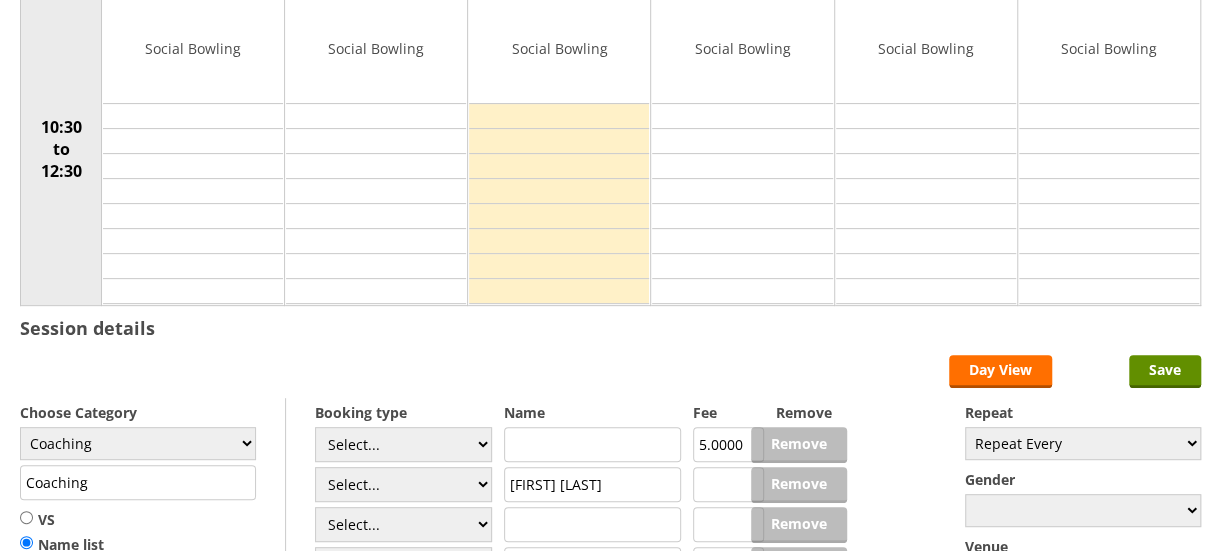 type 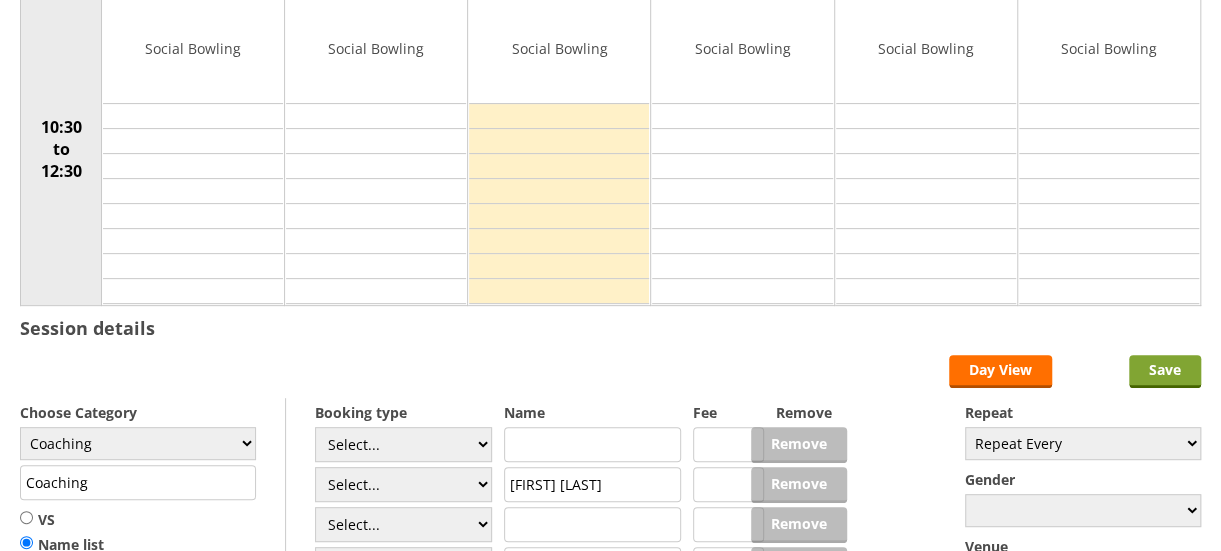 click on "Save" at bounding box center [1165, 371] 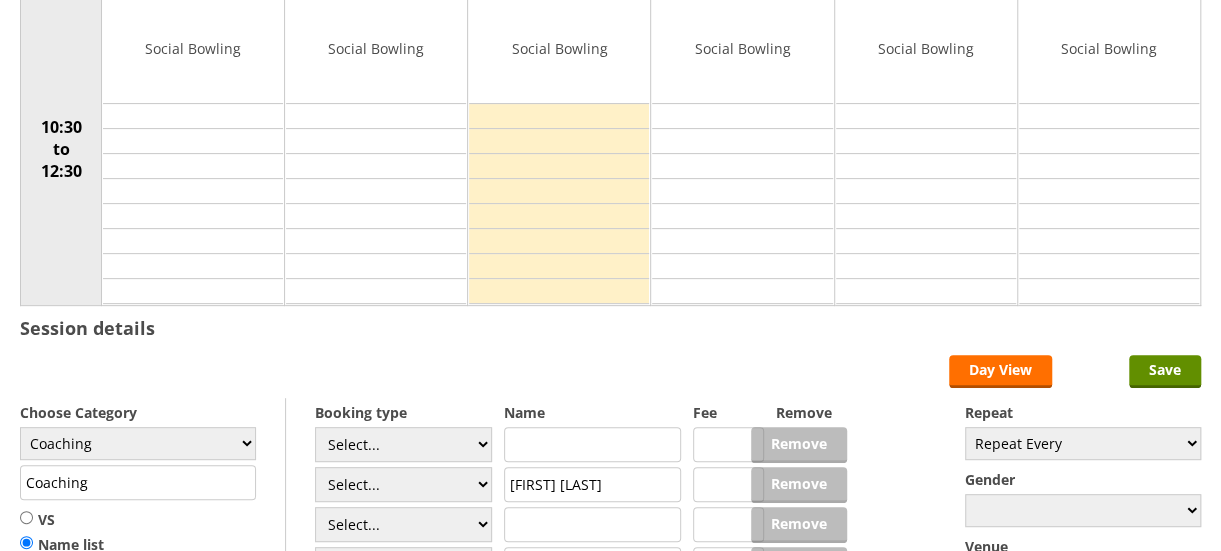 click at bounding box center (592, 444) 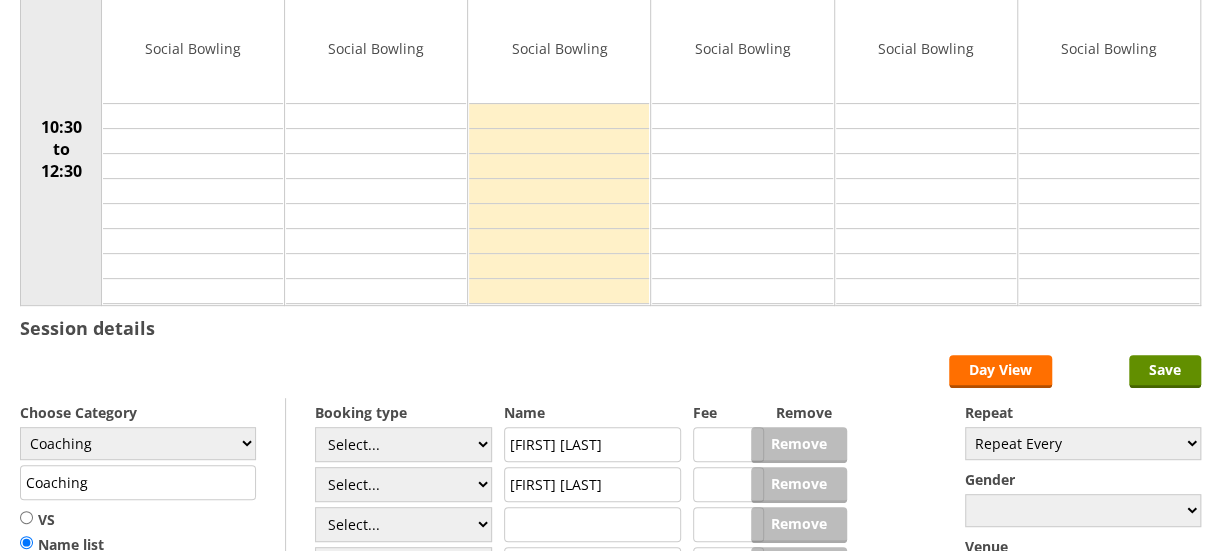 type on "Pat Fletcher (Lesson 4)" 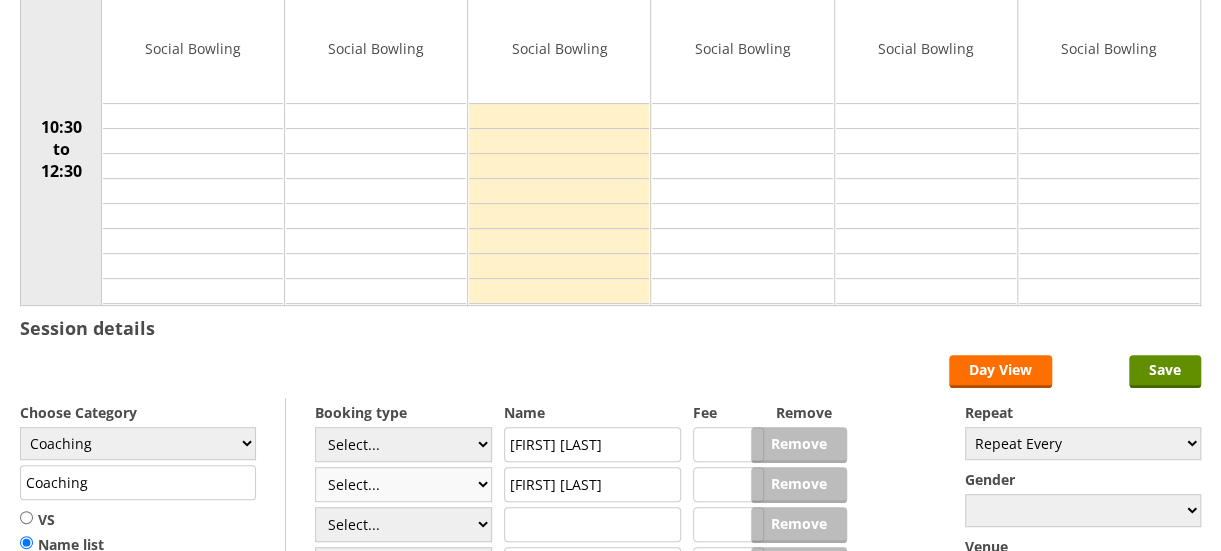 drag, startPoint x: 642, startPoint y: 480, endPoint x: 392, endPoint y: 492, distance: 250.28784 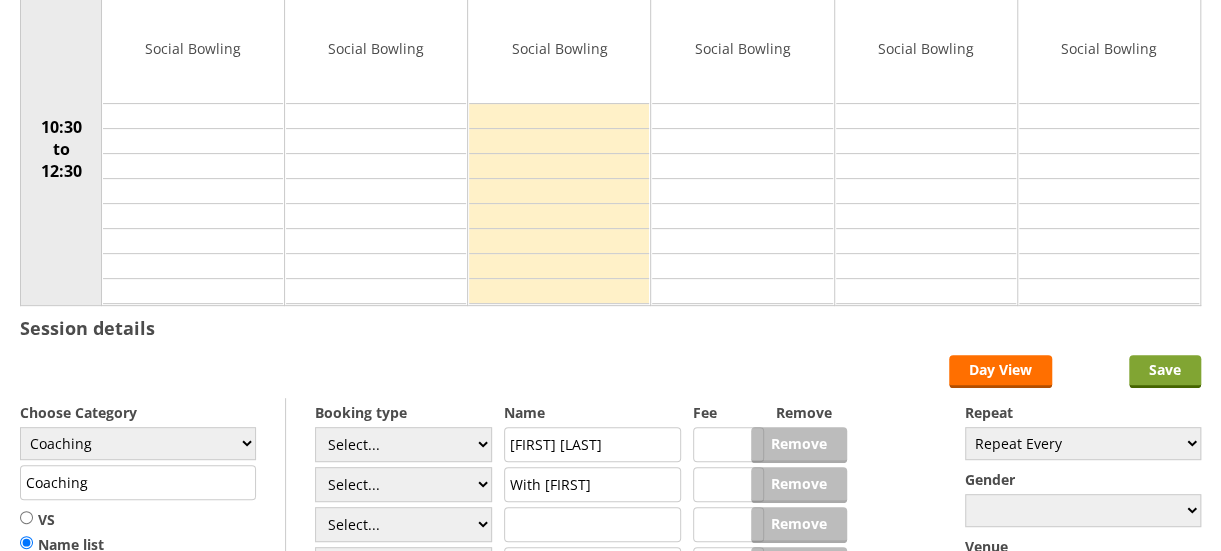 type on "With Lis" 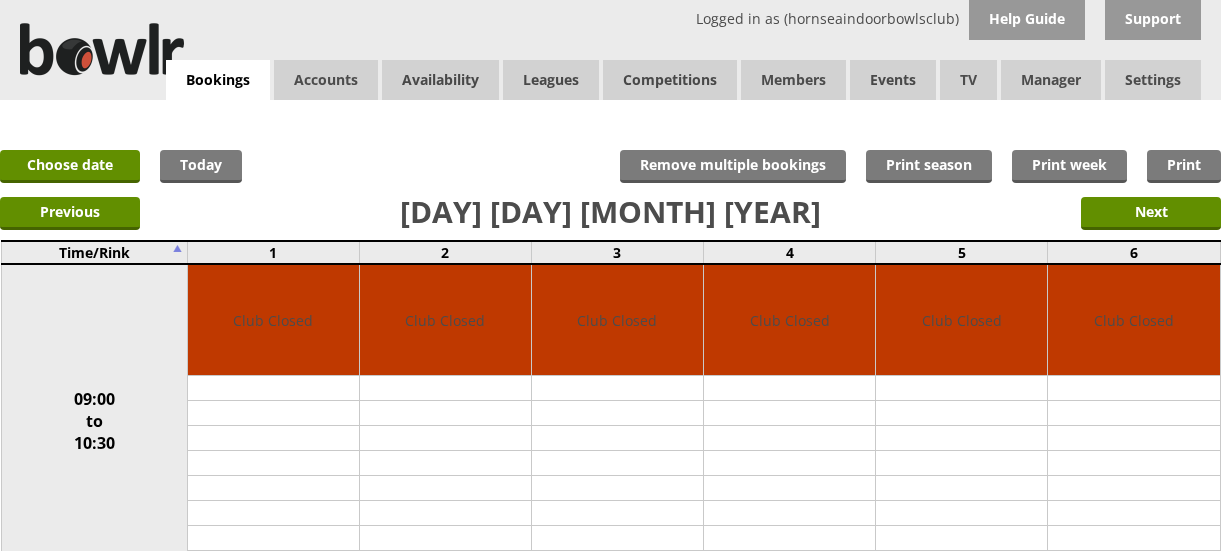 scroll, scrollTop: 0, scrollLeft: 0, axis: both 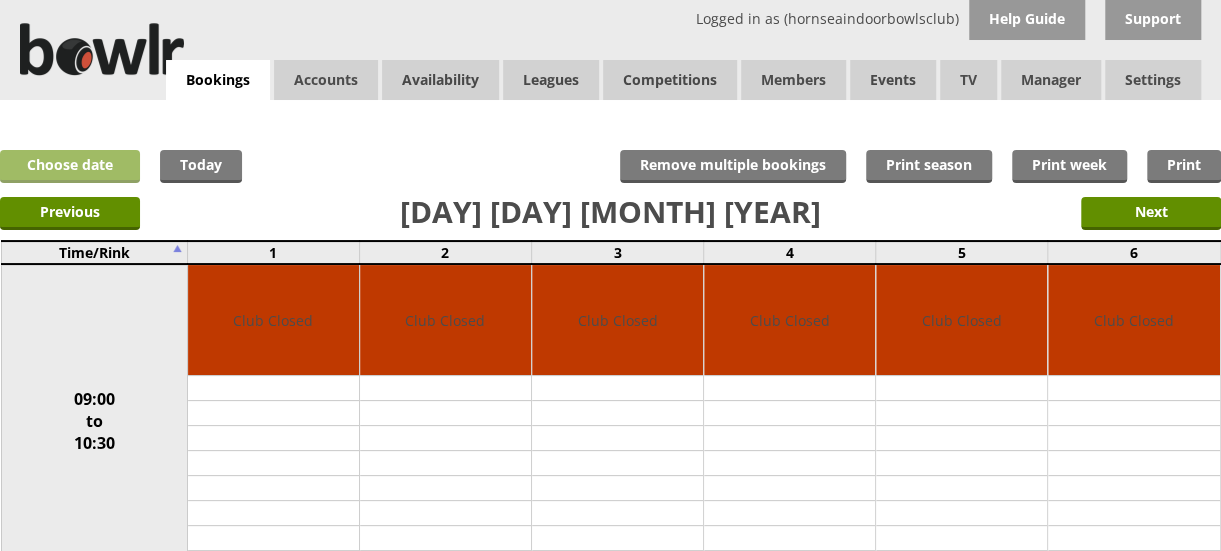 click on "Choose date" at bounding box center (70, 166) 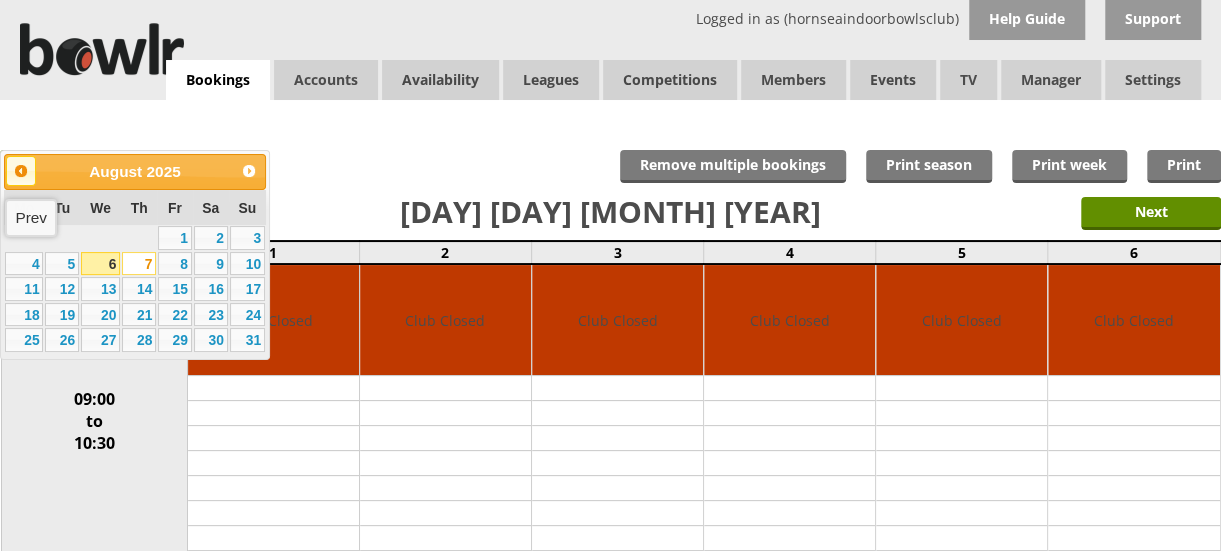 click on "Prev" at bounding box center [21, 171] 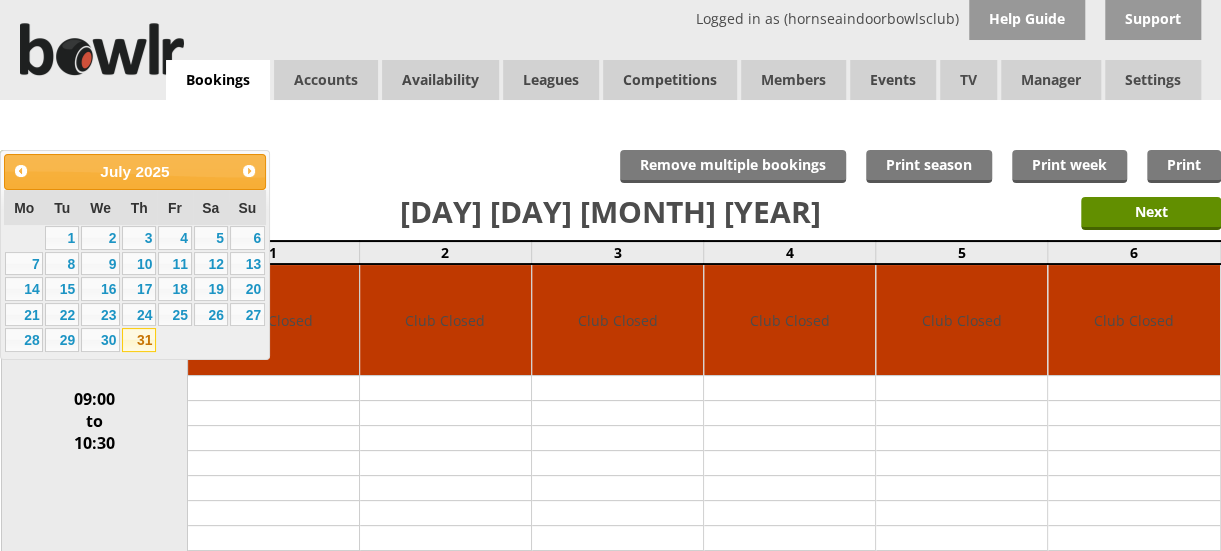 click on "31" at bounding box center (139, 340) 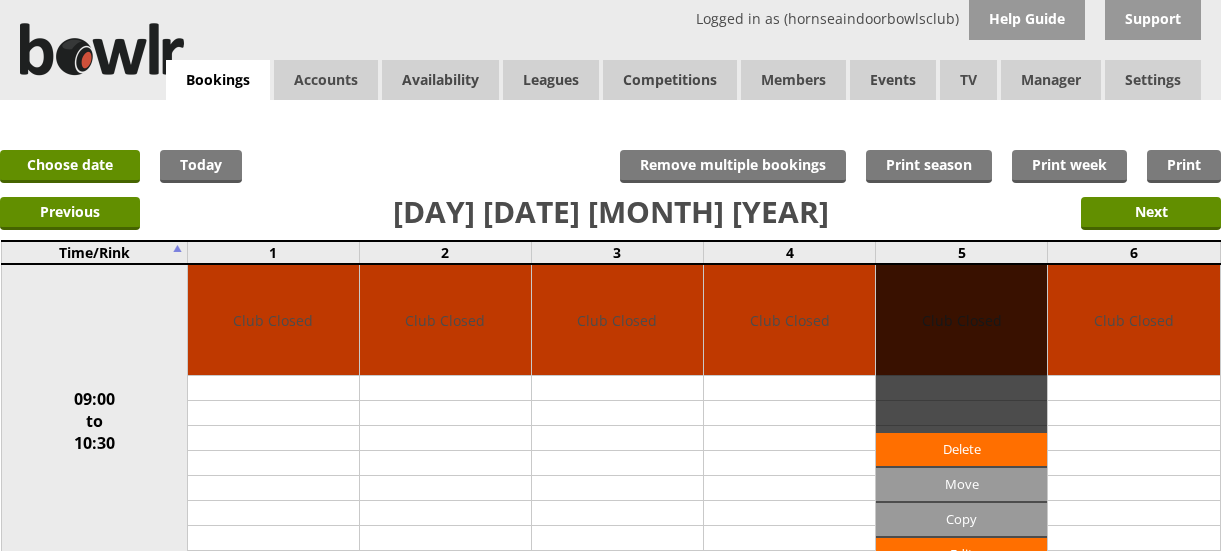 scroll, scrollTop: 0, scrollLeft: 0, axis: both 